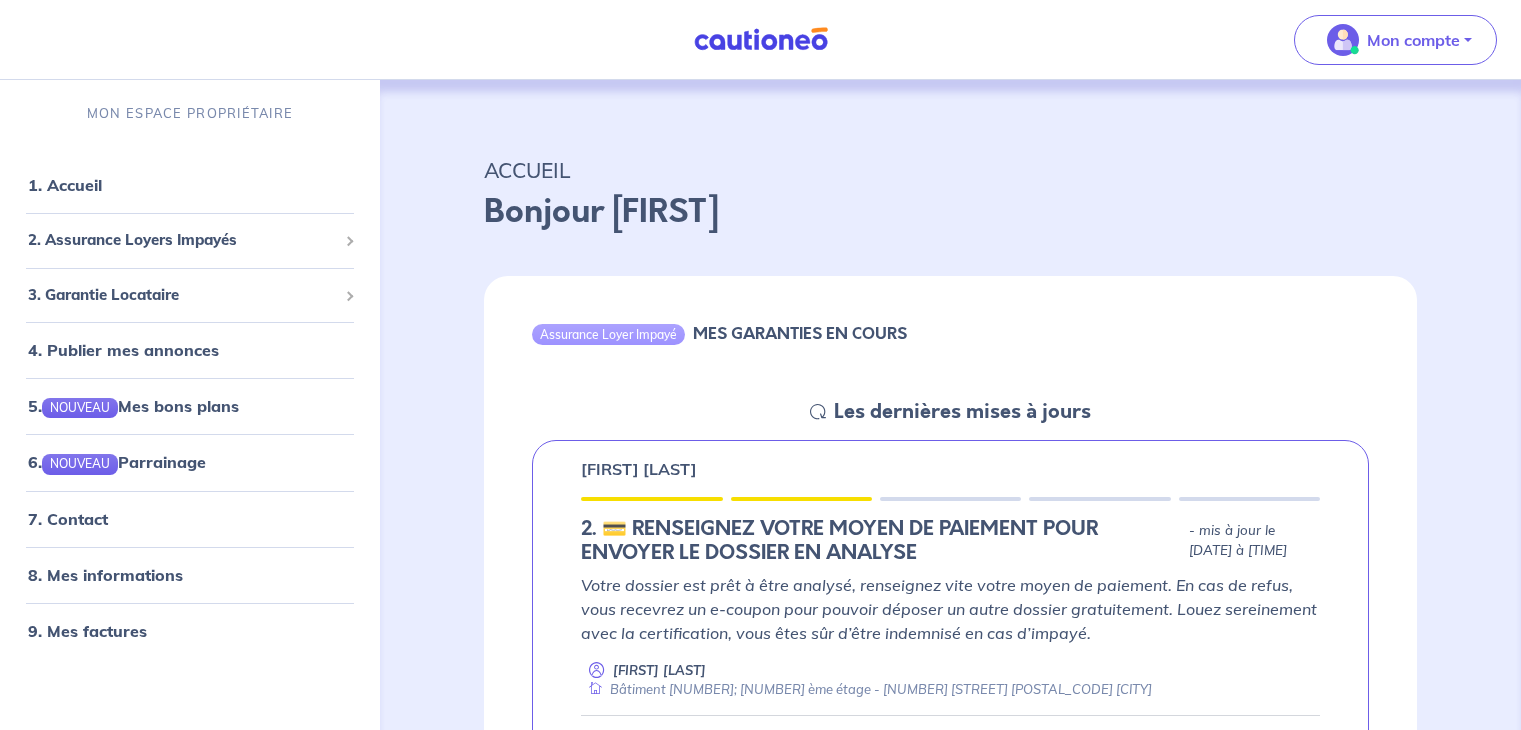 scroll, scrollTop: 0, scrollLeft: 0, axis: both 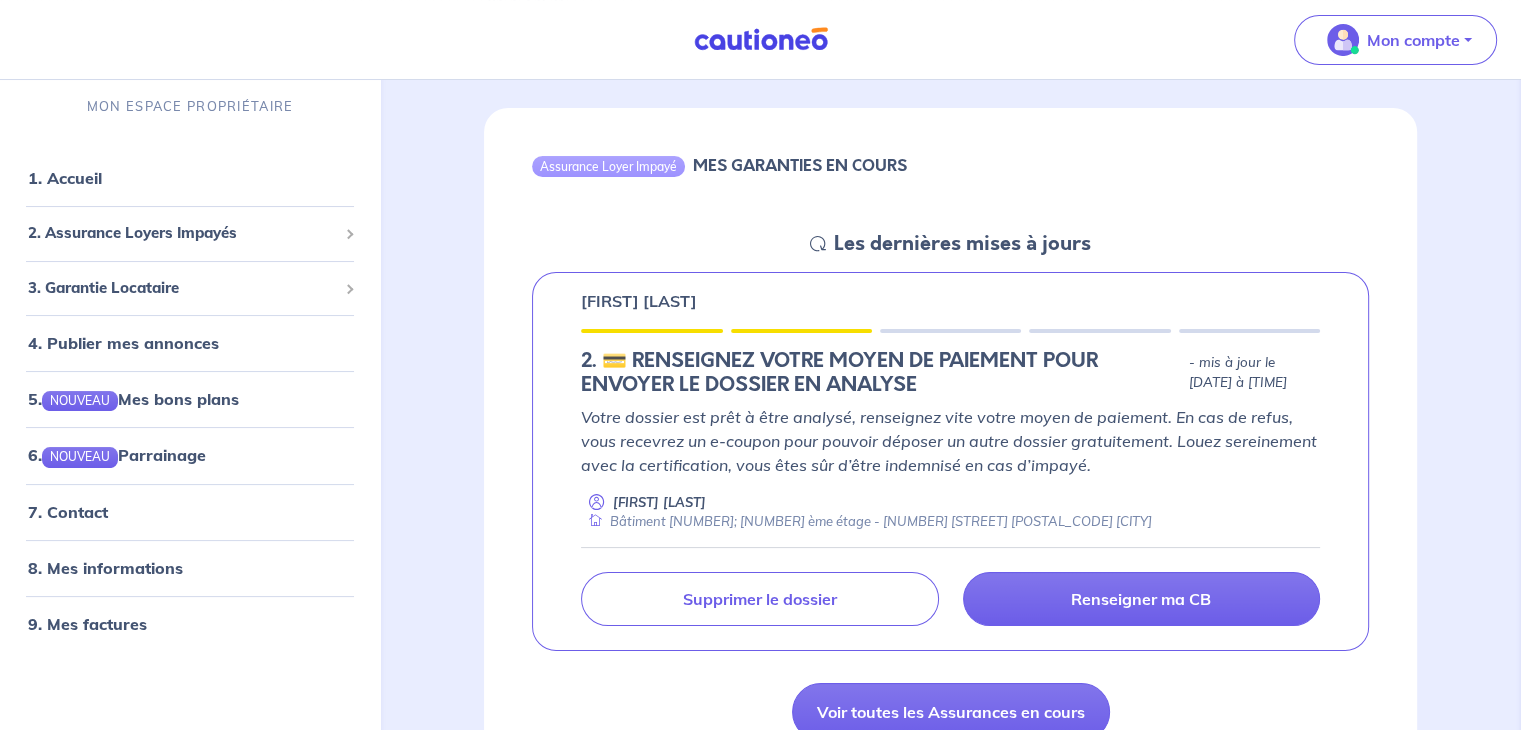 click on "2.︎ 💳 RENSEIGNEZ VOTRE MOYEN DE PAIEMENT POUR ENVOYER LE DOSSIER EN ANALYSE" at bounding box center [880, 373] 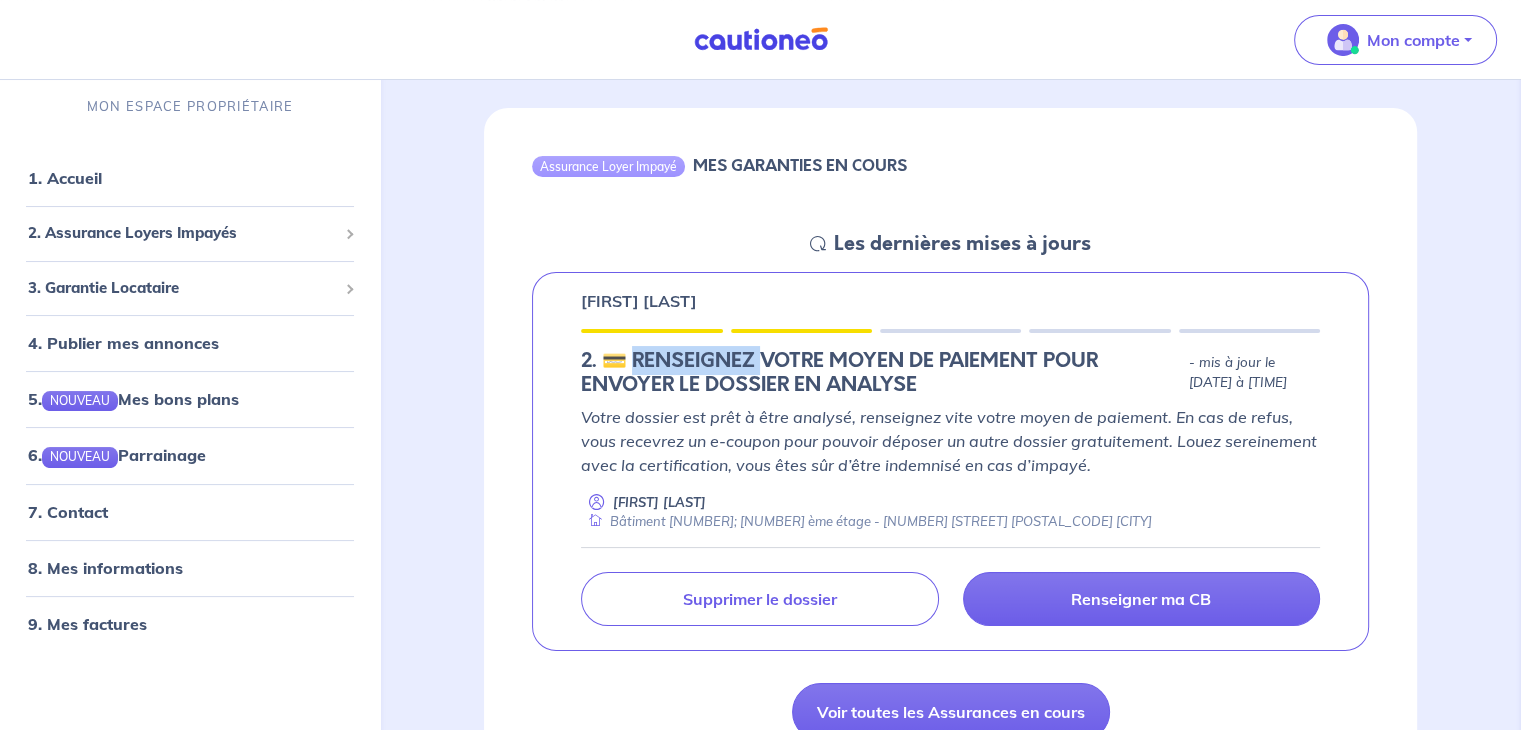 click on "2.︎ 💳 RENSEIGNEZ VOTRE MOYEN DE PAIEMENT POUR ENVOYER LE DOSSIER EN ANALYSE" at bounding box center (880, 373) 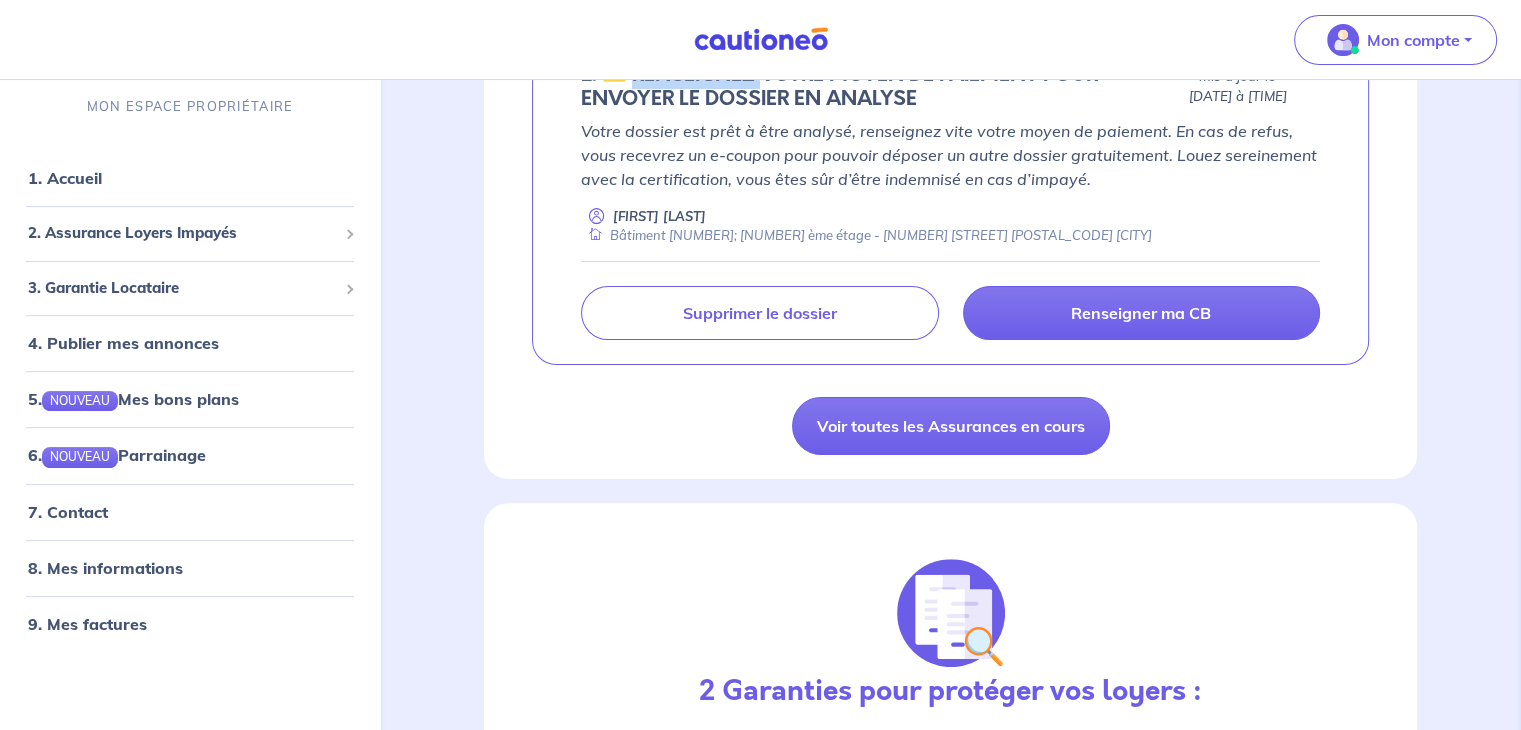 scroll, scrollTop: 459, scrollLeft: 0, axis: vertical 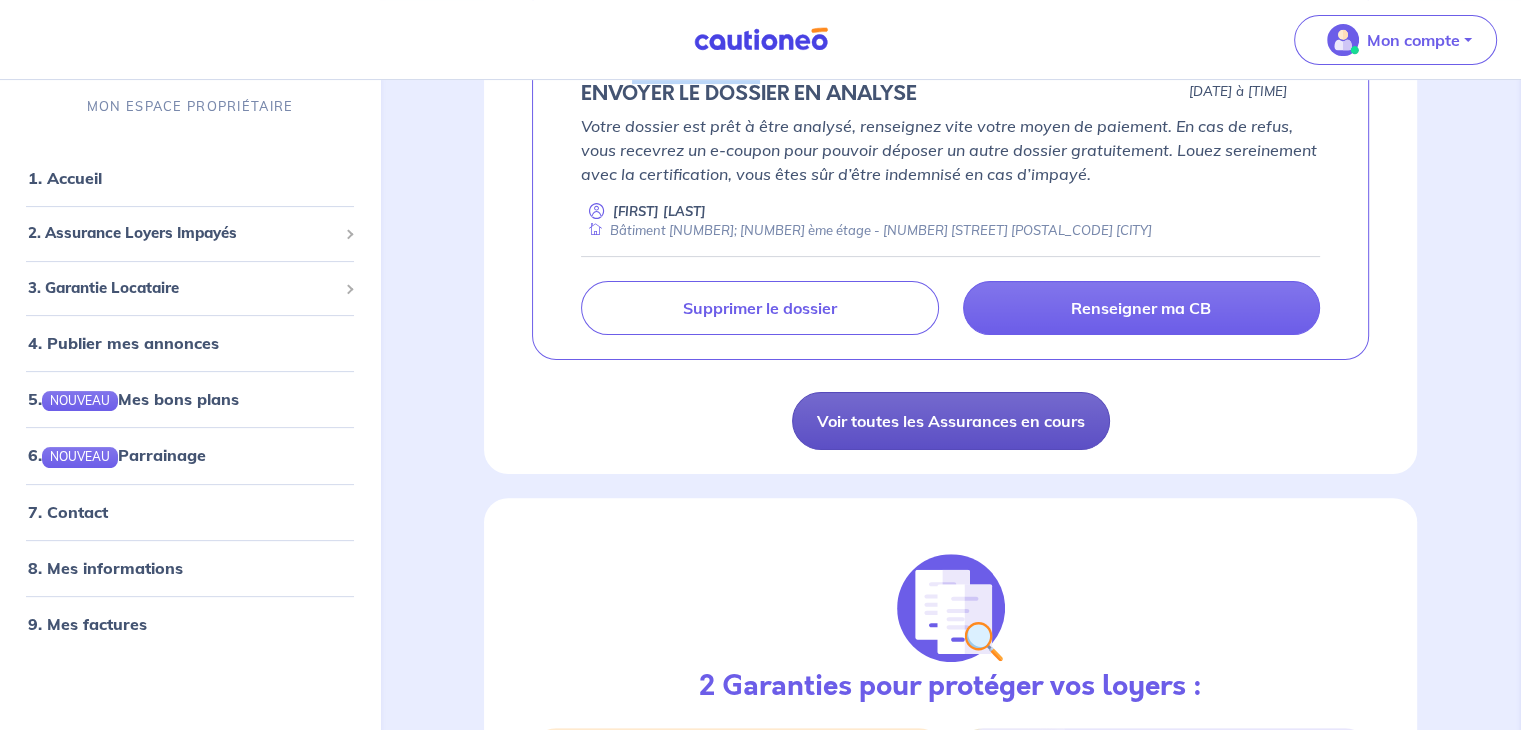 click on "Voir toutes les Assurances en cours" at bounding box center [951, 421] 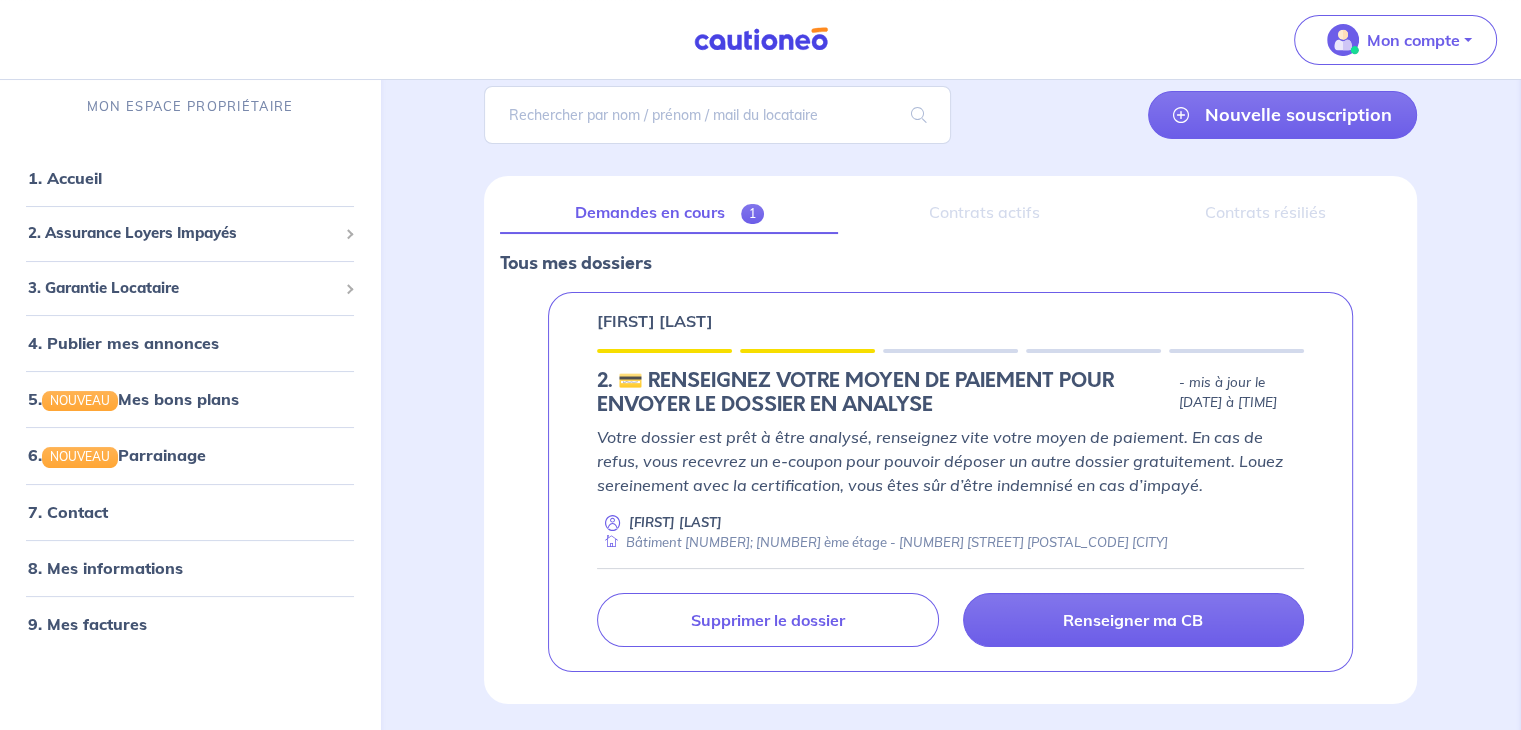 scroll, scrollTop: 216, scrollLeft: 0, axis: vertical 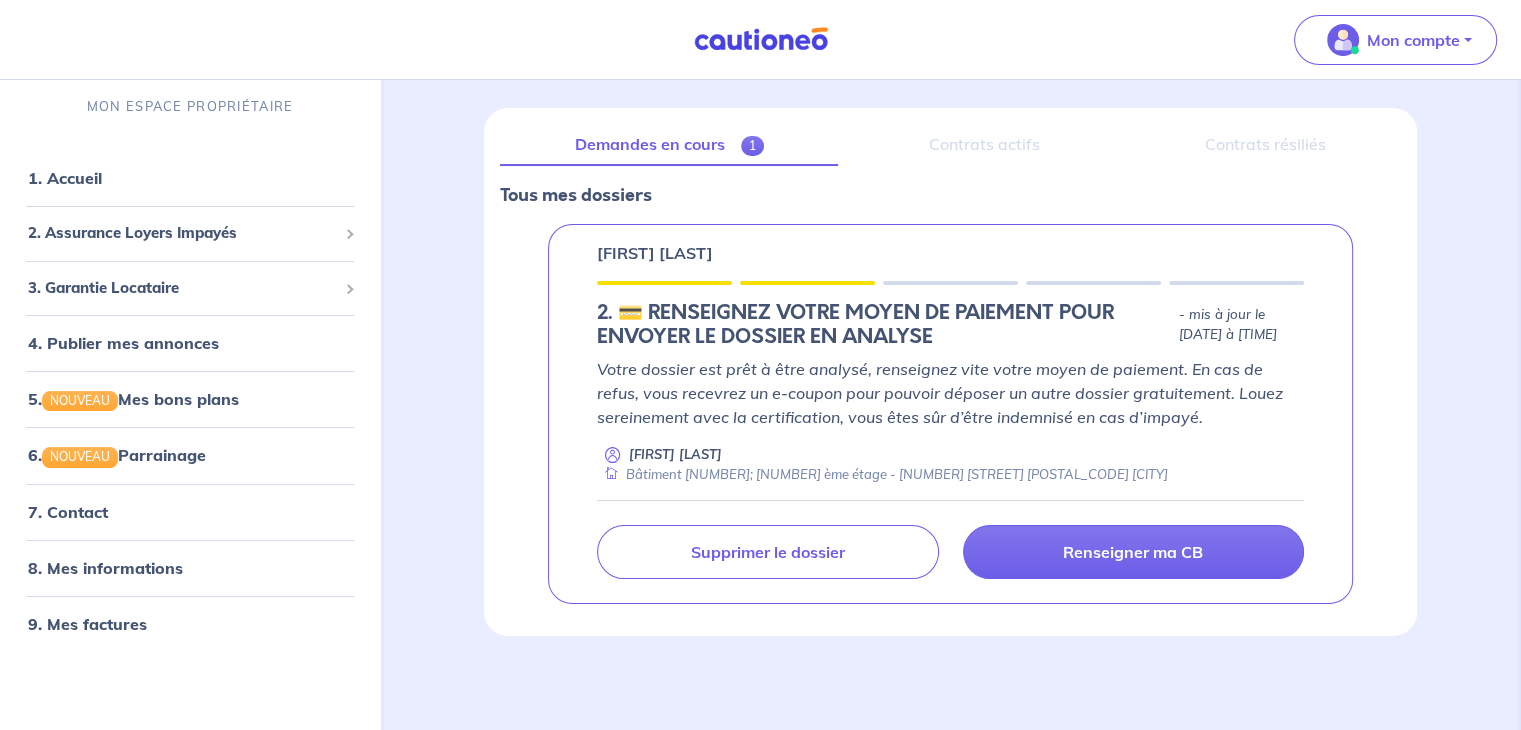 click on "Demandes en cours 1" at bounding box center (669, 145) 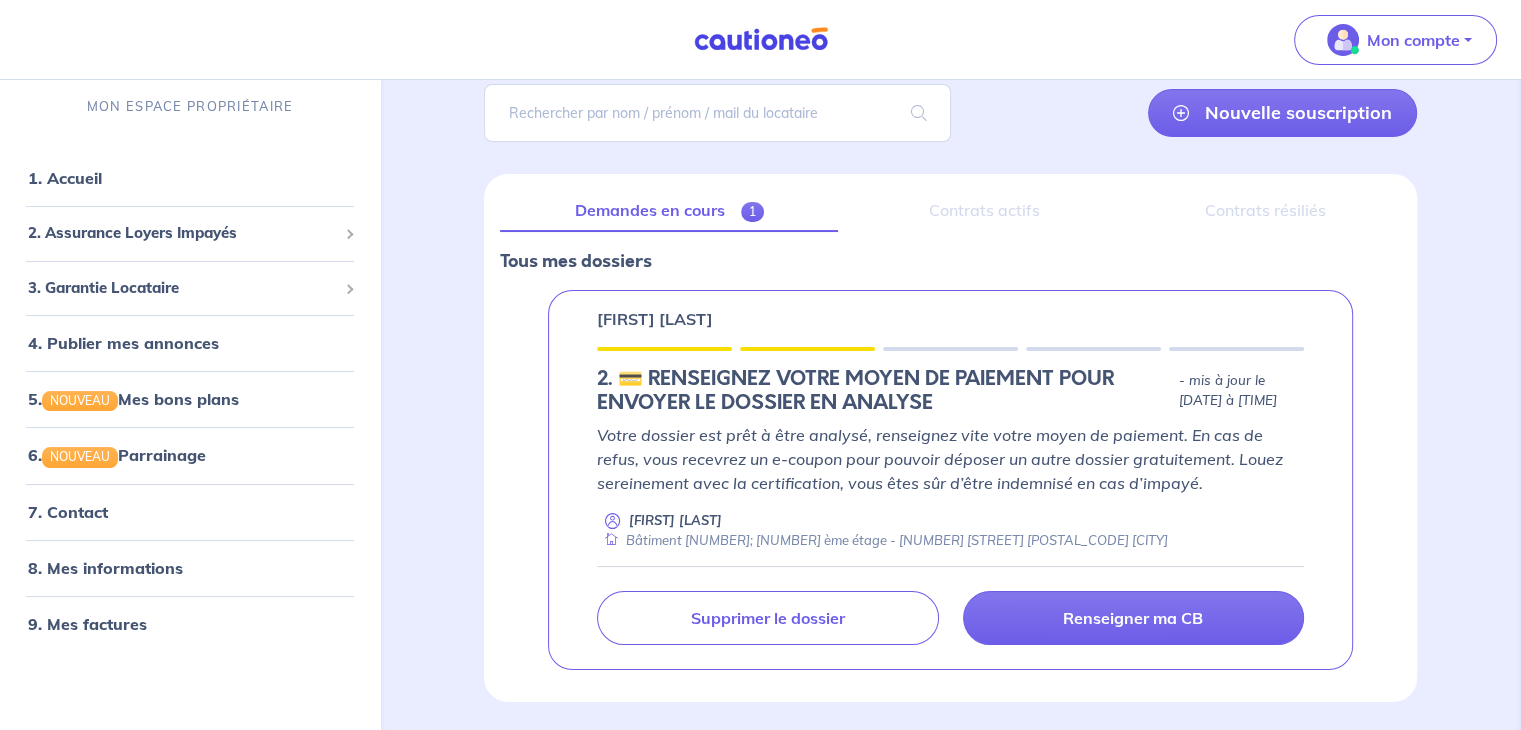 scroll, scrollTop: 216, scrollLeft: 0, axis: vertical 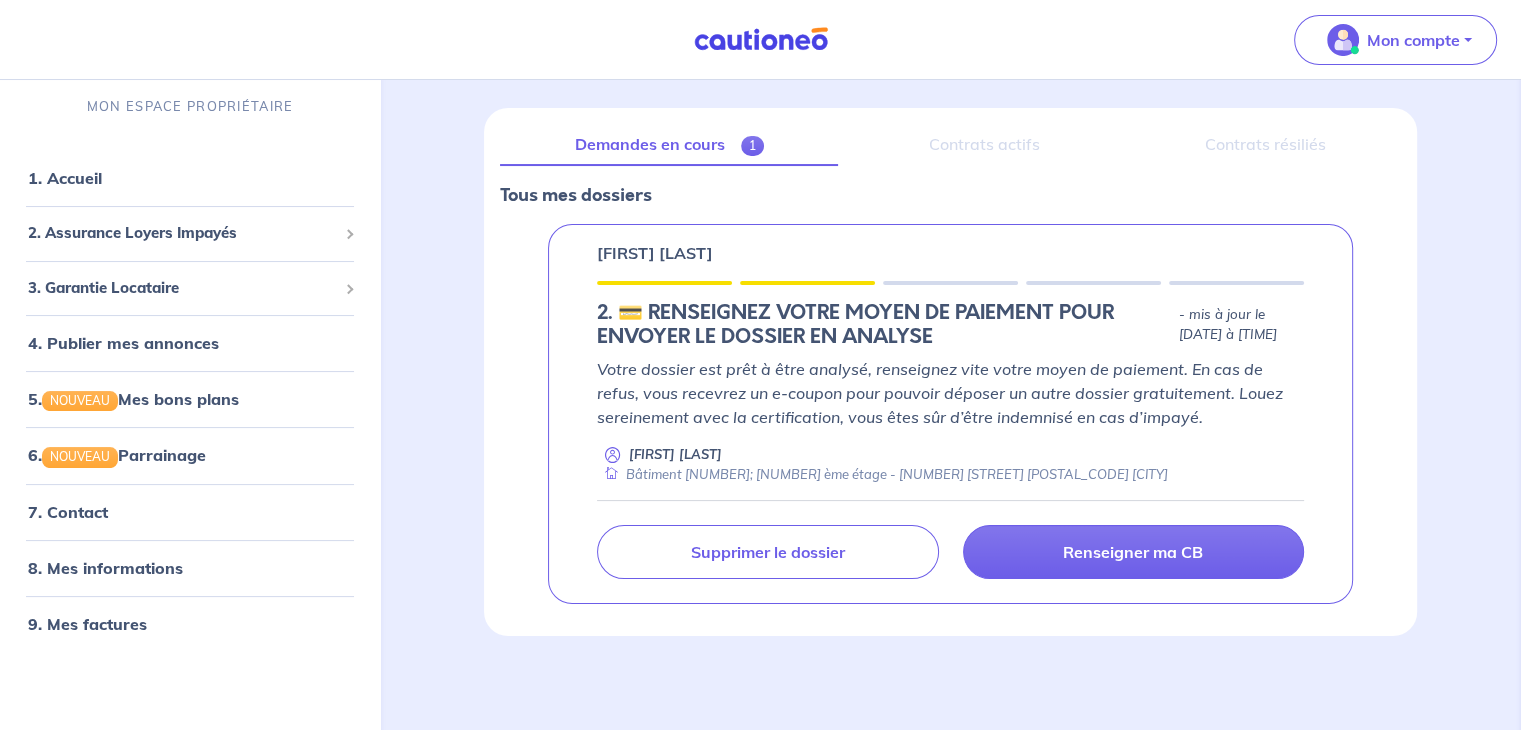 click on "2.︎ 💳 RENSEIGNEZ VOTRE MOYEN DE PAIEMENT POUR ENVOYER LE DOSSIER EN ANALYSE" at bounding box center [883, 325] 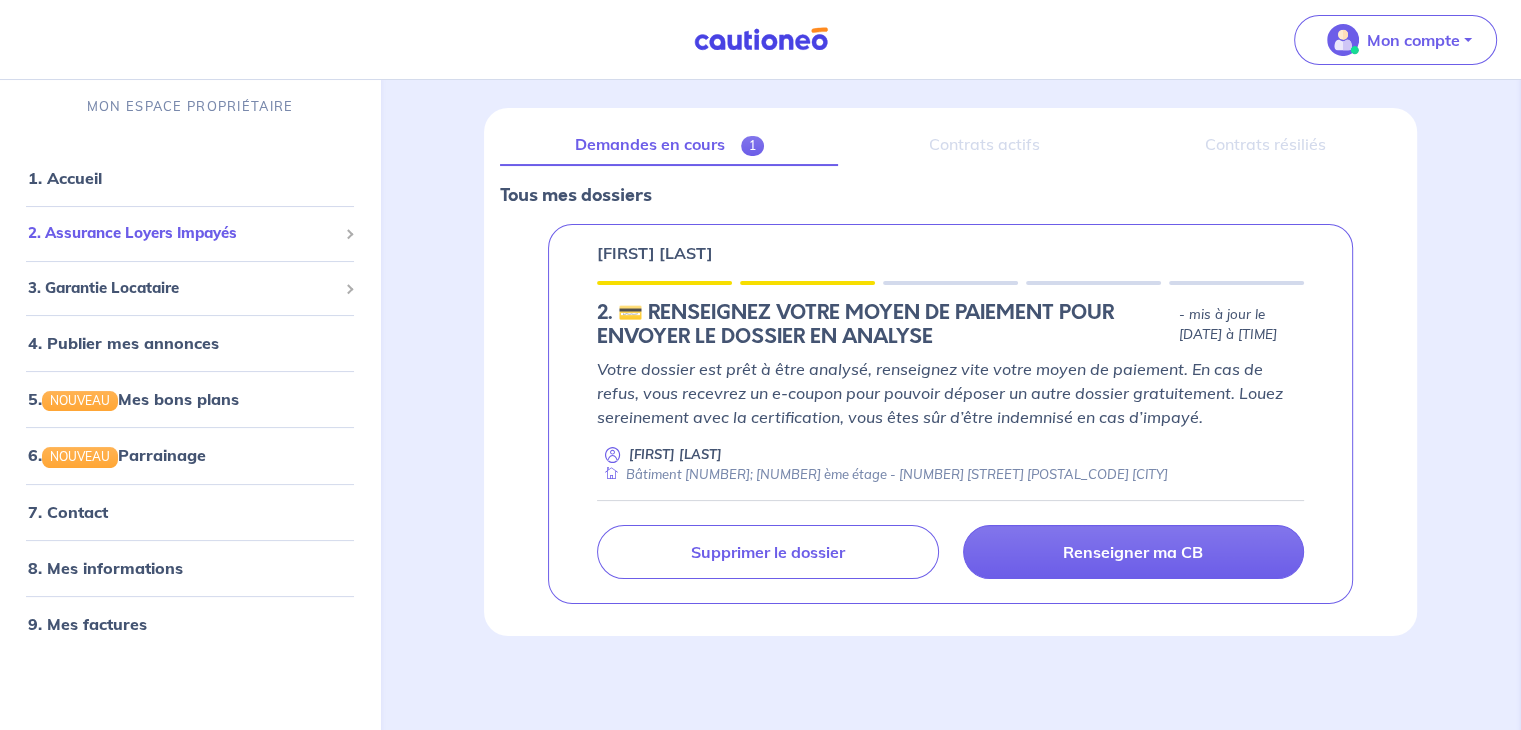 click on "2. Assurance Loyers Impayés" at bounding box center [182, 233] 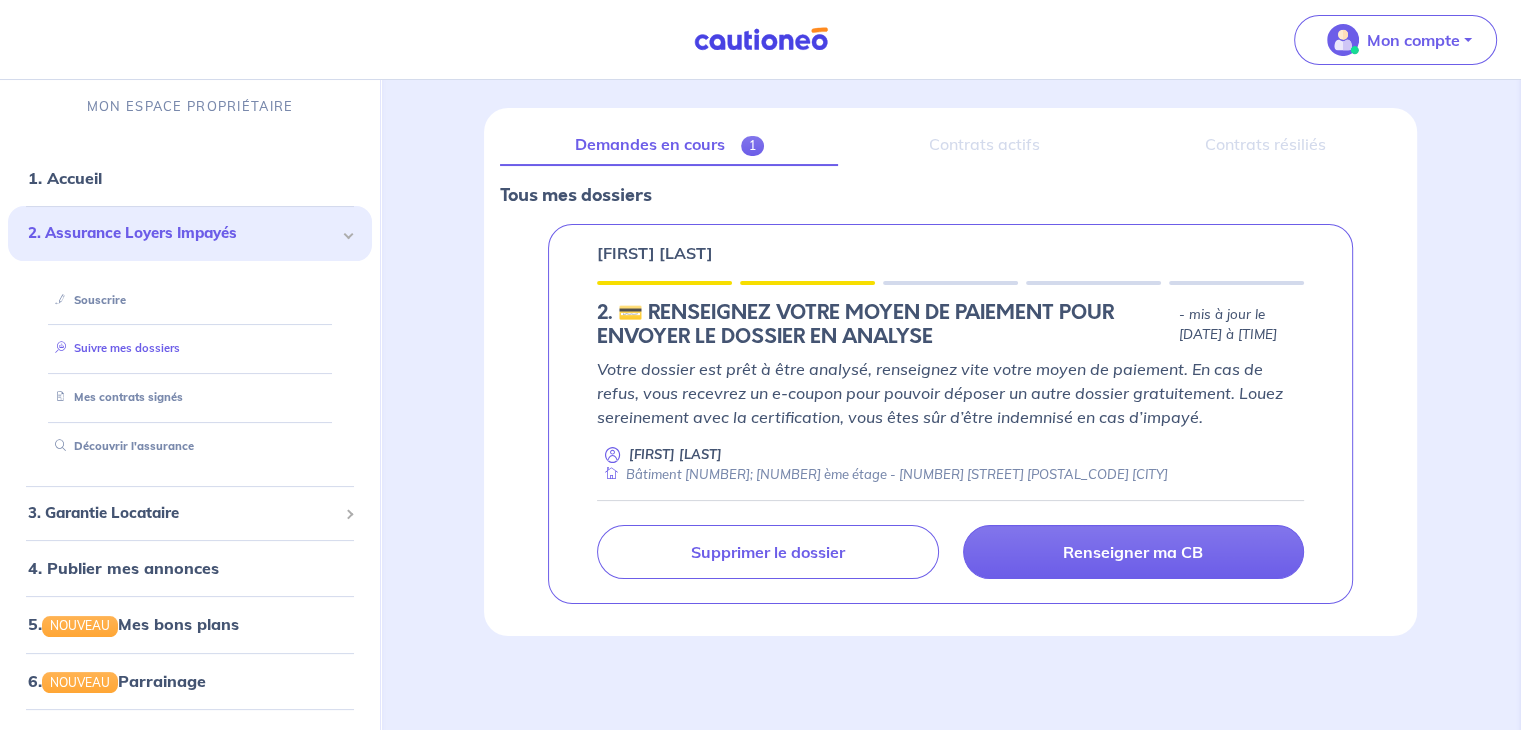 click on "Suivre mes dossiers" at bounding box center [113, 348] 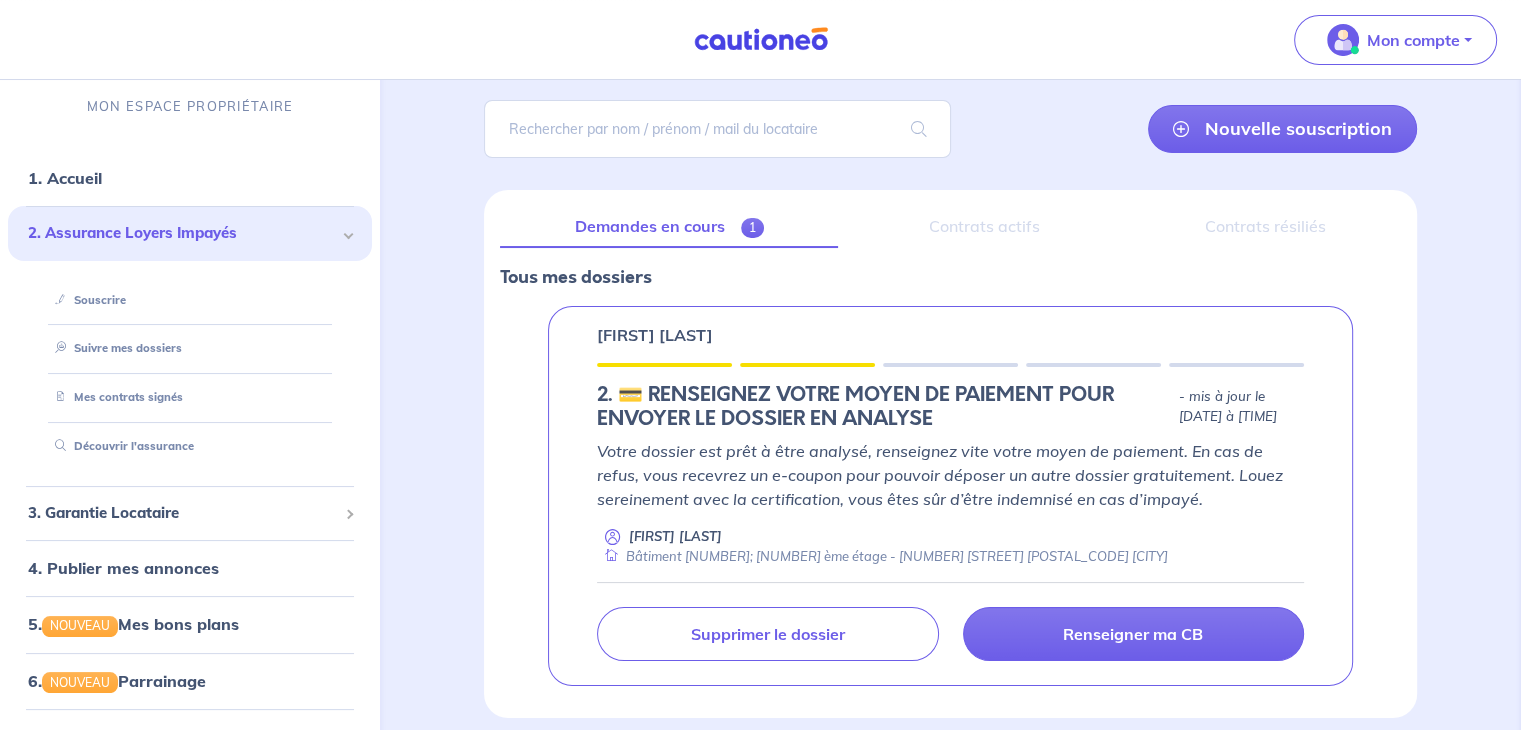 scroll, scrollTop: 216, scrollLeft: 0, axis: vertical 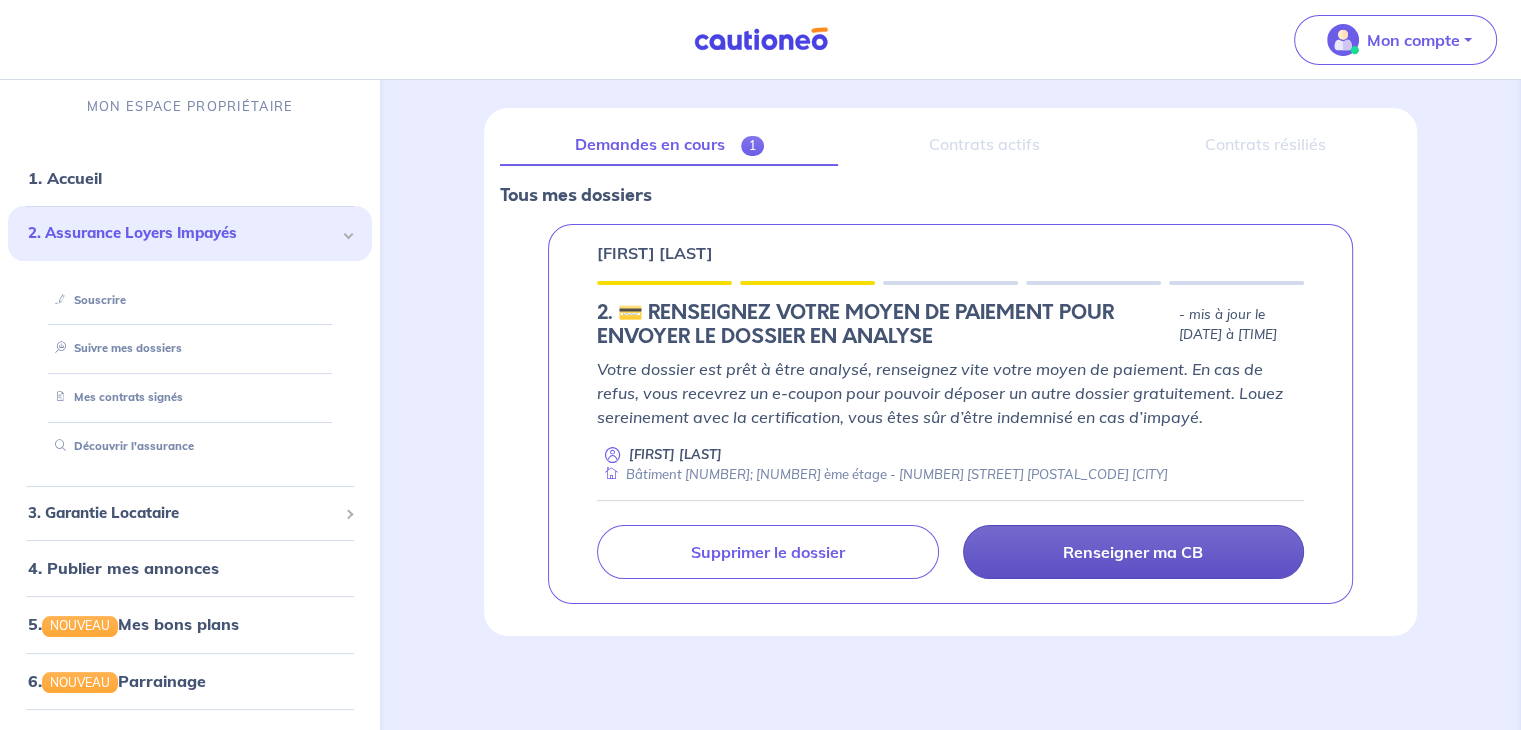 click on "Renseigner ma CB" at bounding box center [1133, 552] 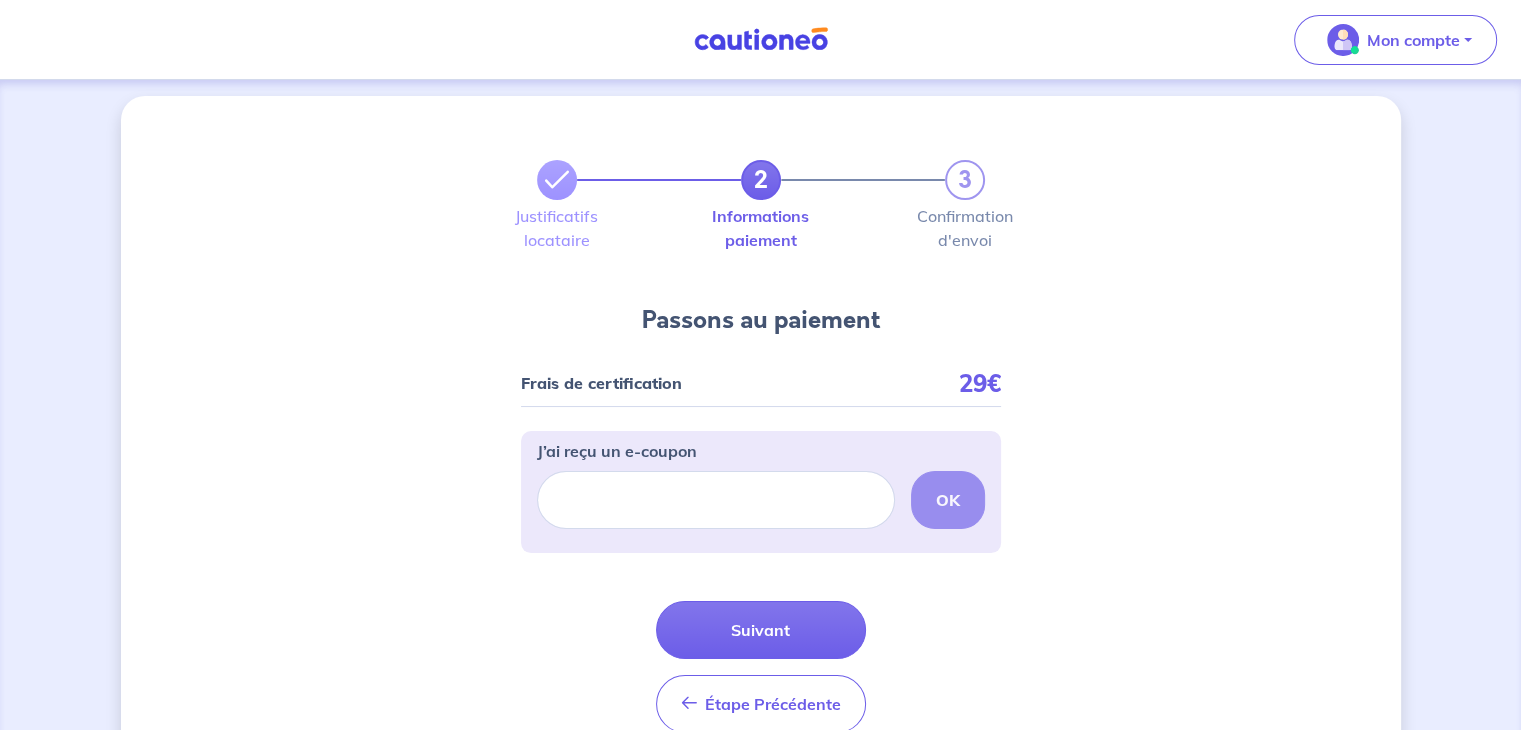 scroll, scrollTop: 0, scrollLeft: 0, axis: both 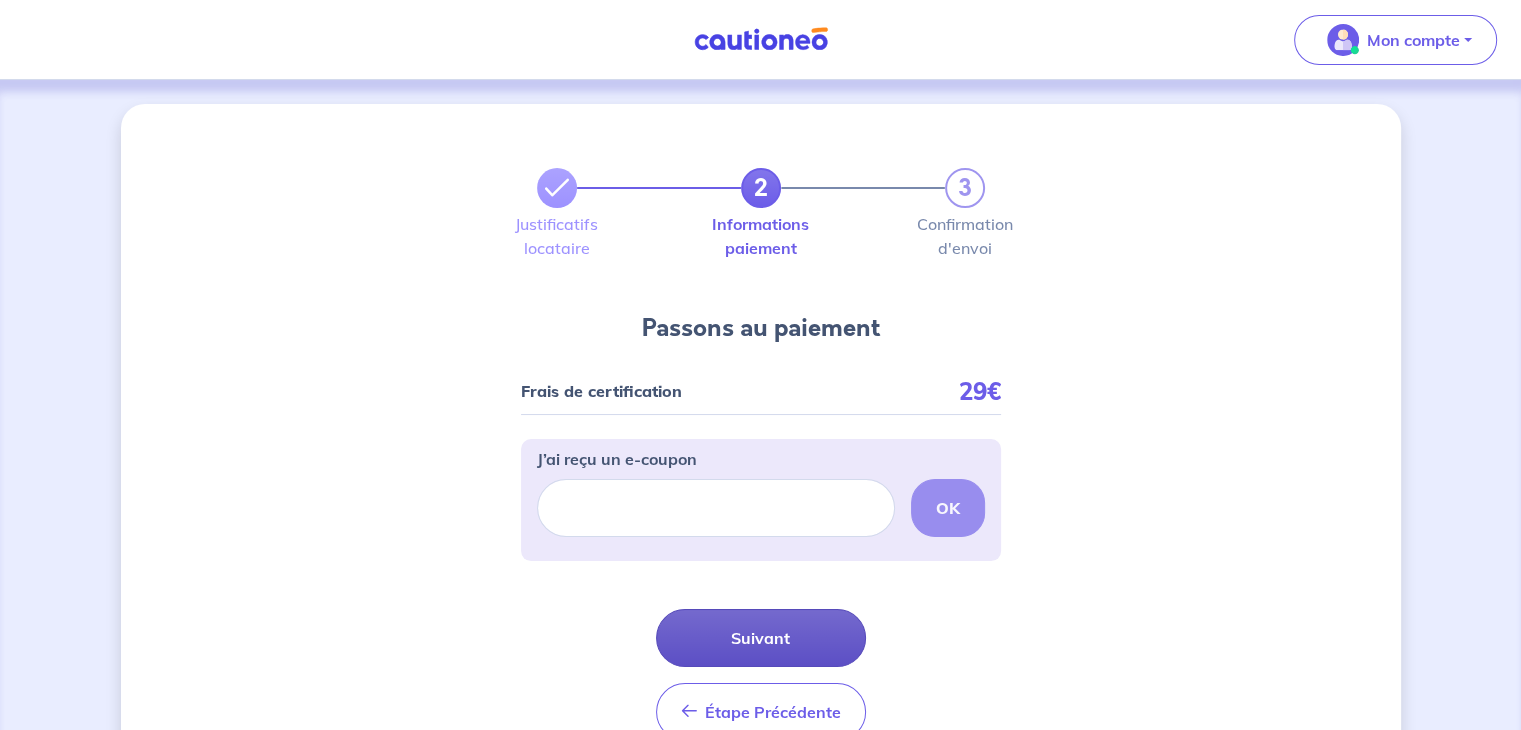 click on "Suivant" at bounding box center (761, 638) 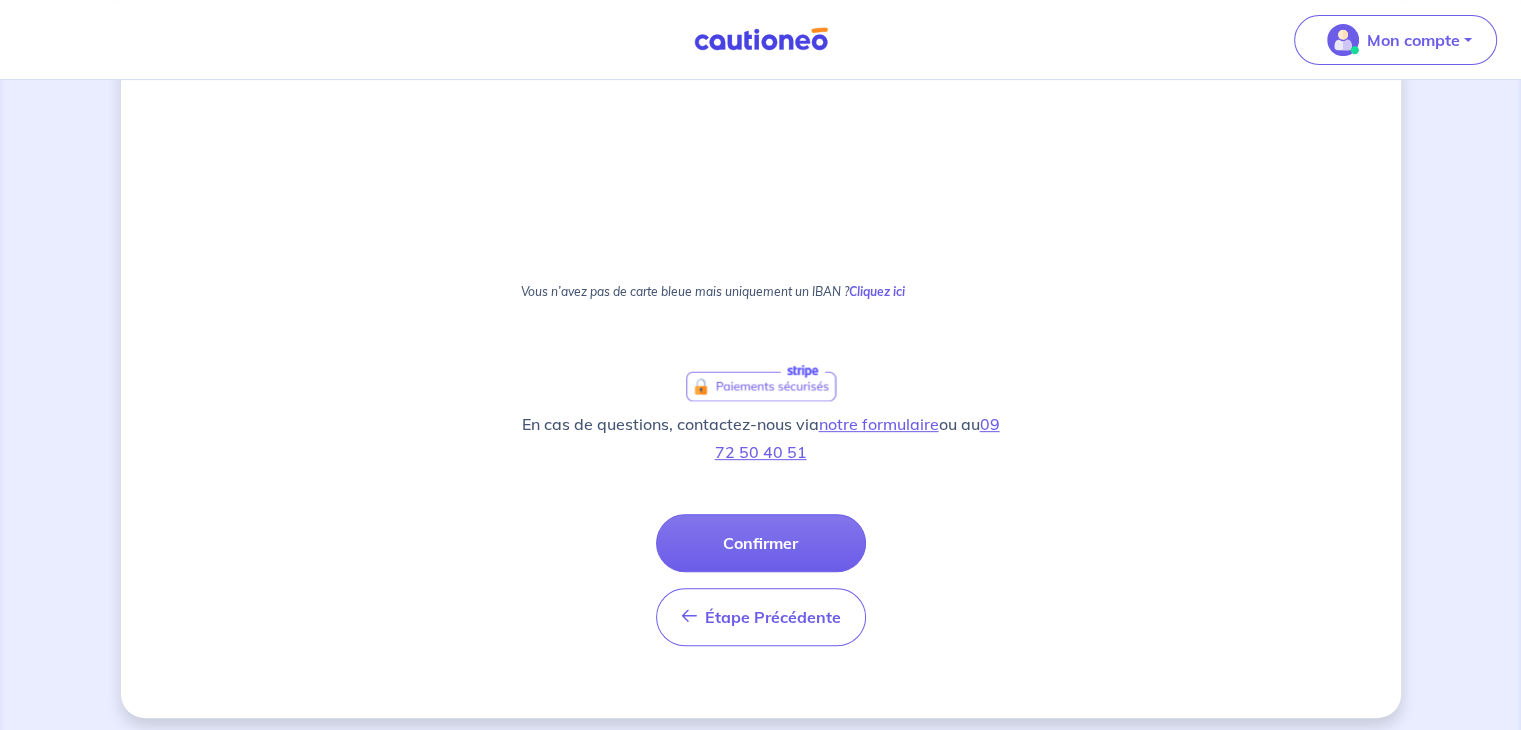 scroll, scrollTop: 764, scrollLeft: 0, axis: vertical 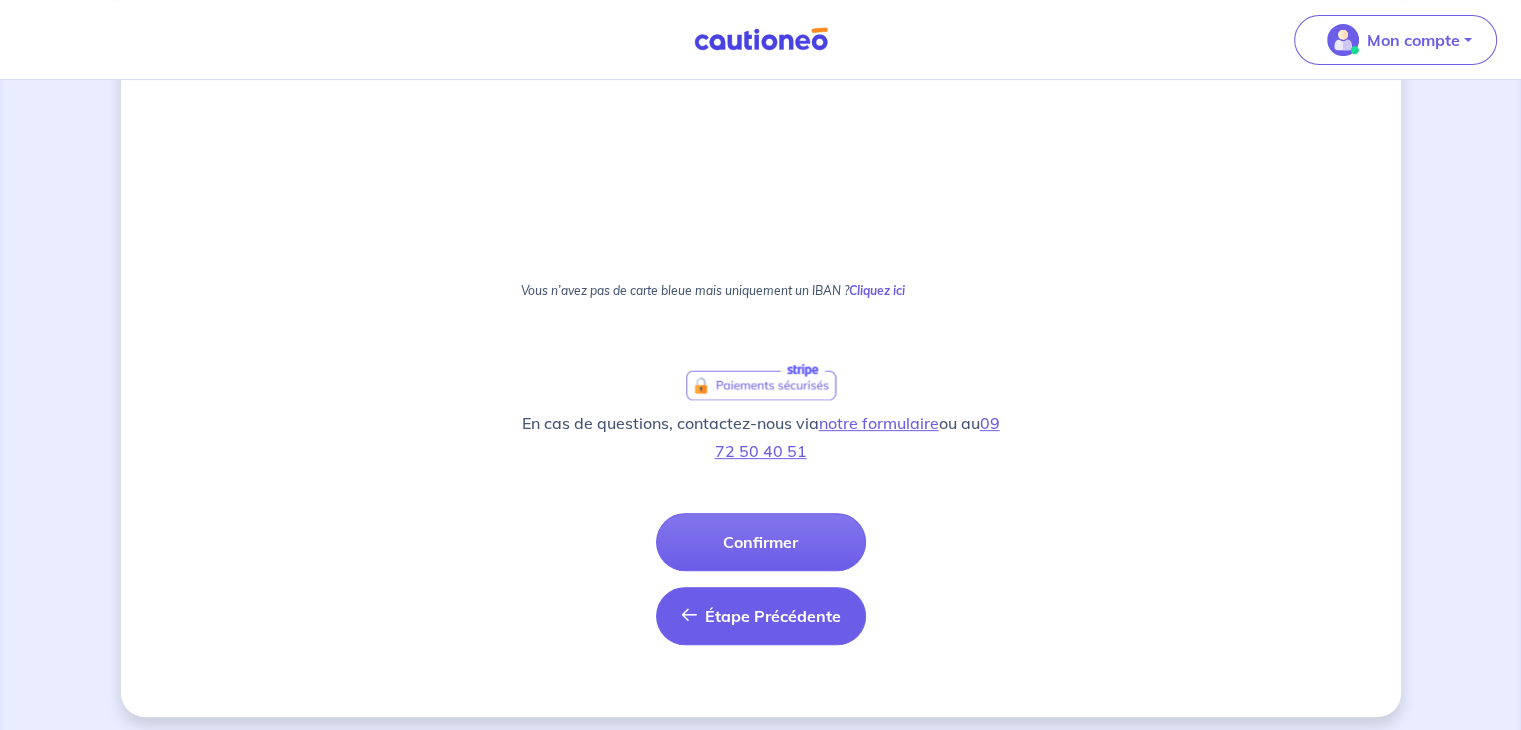 click on "Étape Précédente Précédent" at bounding box center [761, 616] 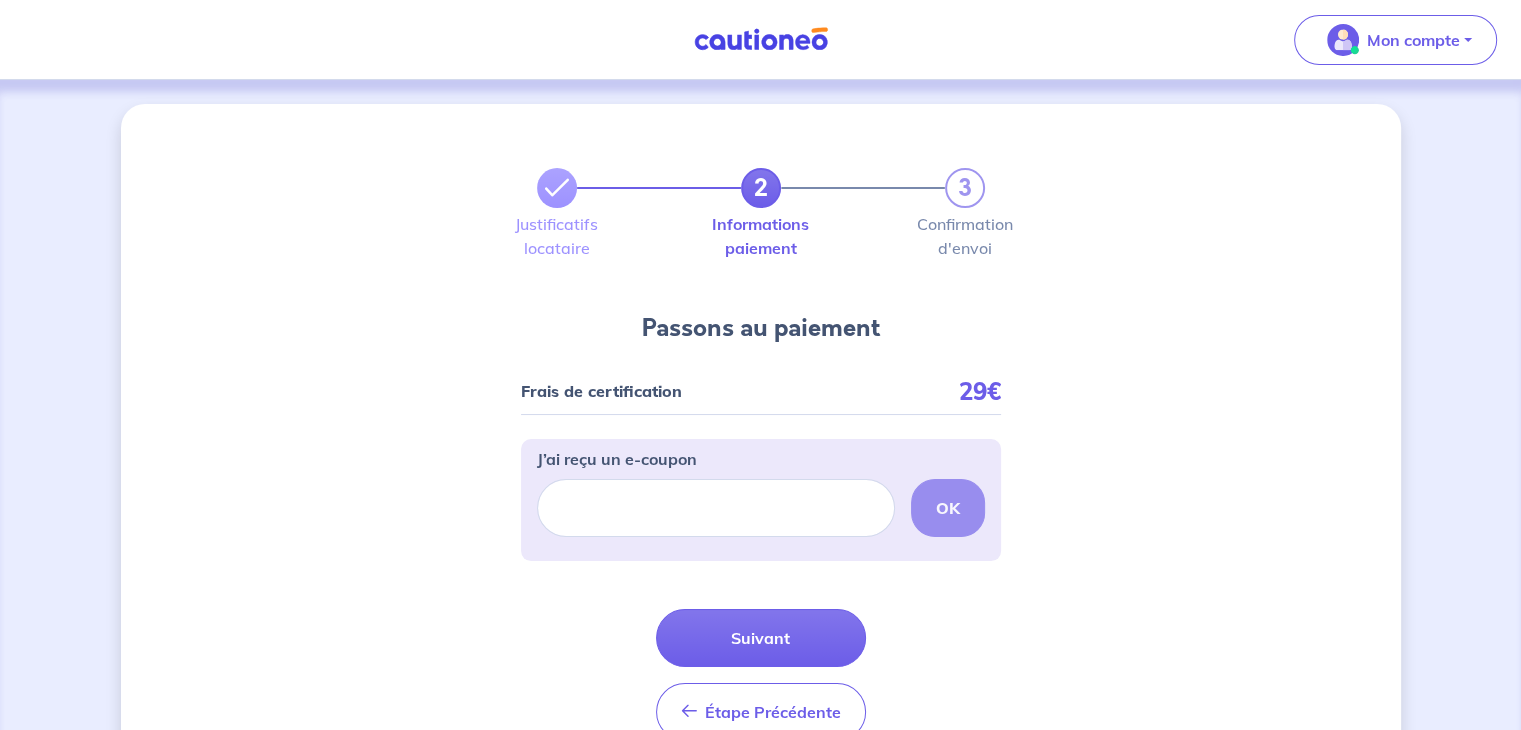 scroll, scrollTop: 106, scrollLeft: 0, axis: vertical 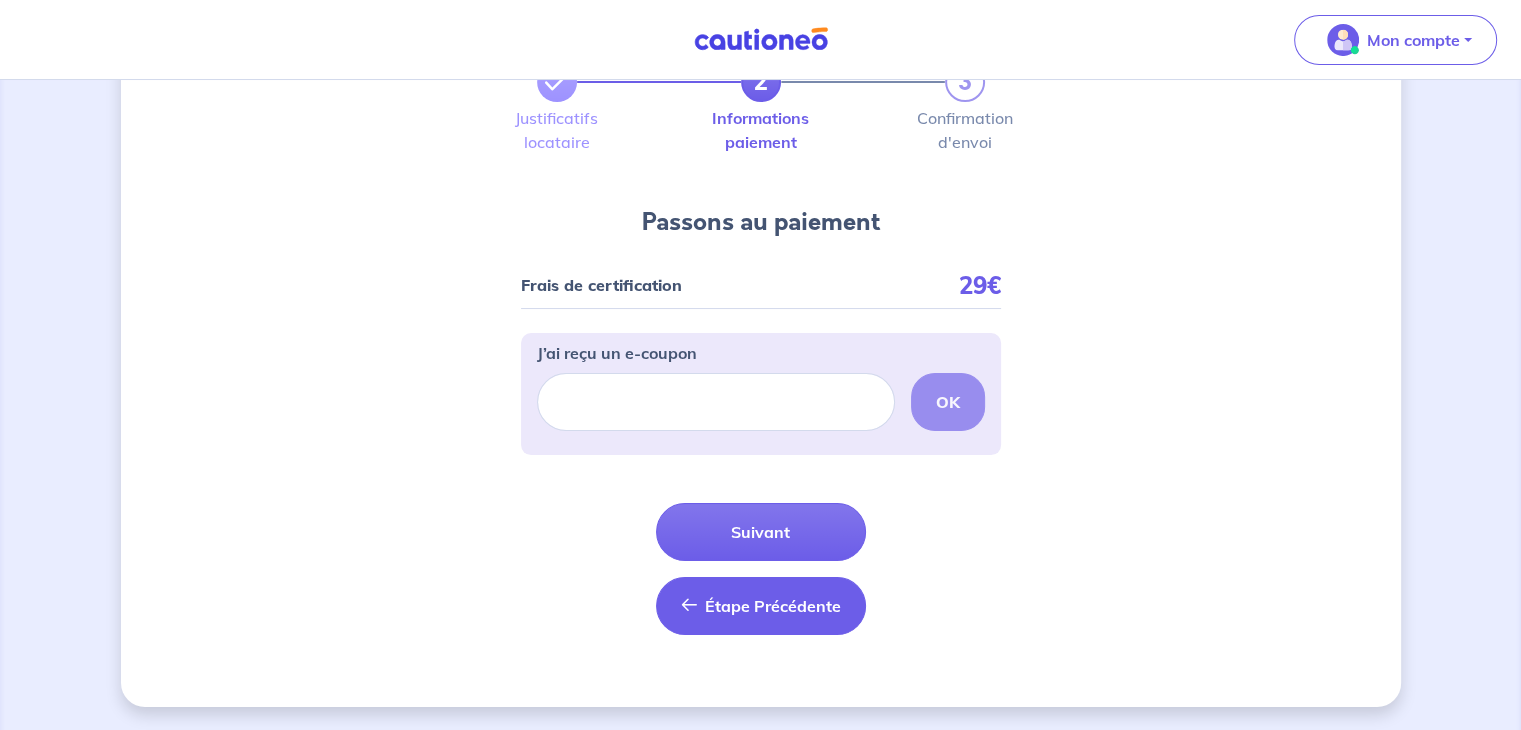 click on "Étape Précédente" at bounding box center (773, 606) 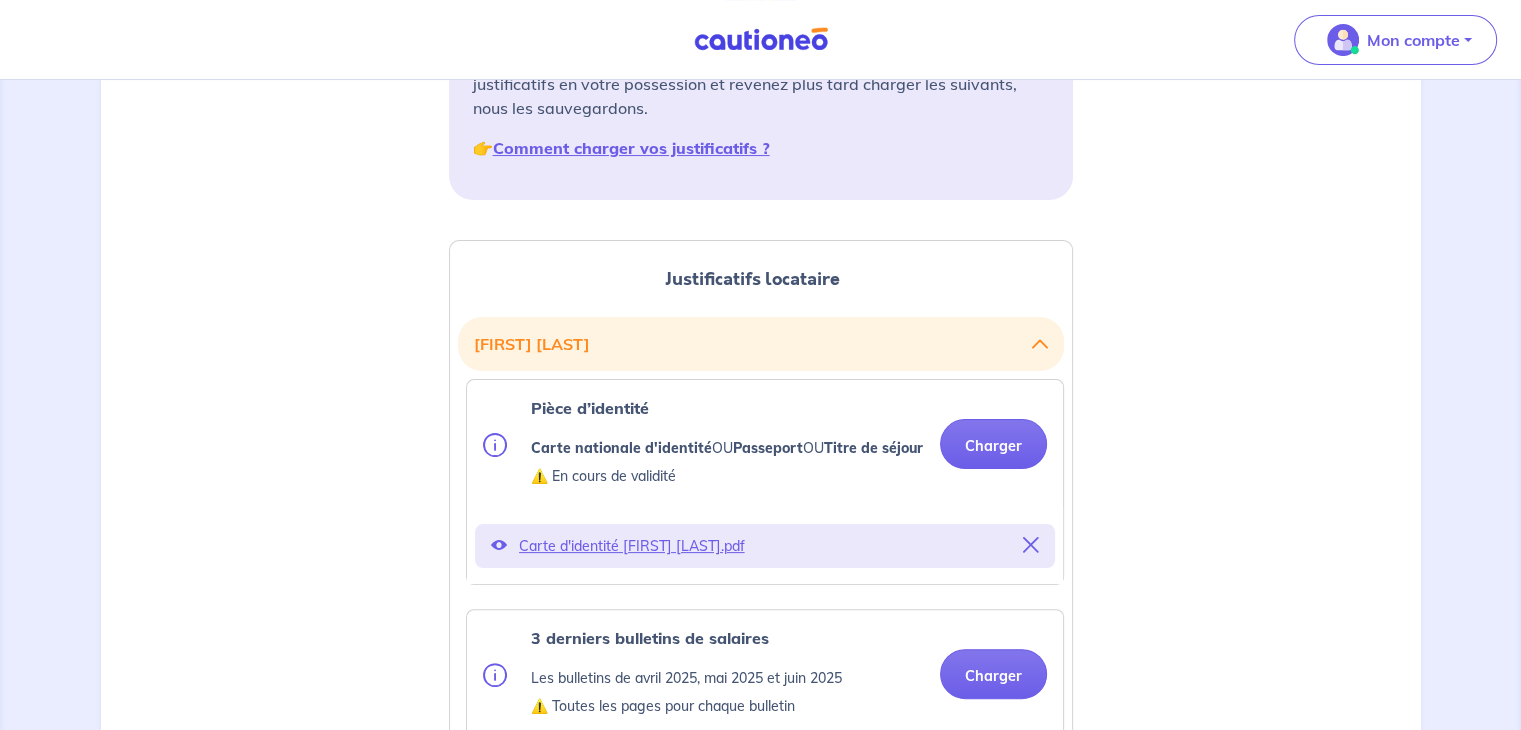 scroll, scrollTop: 363, scrollLeft: 0, axis: vertical 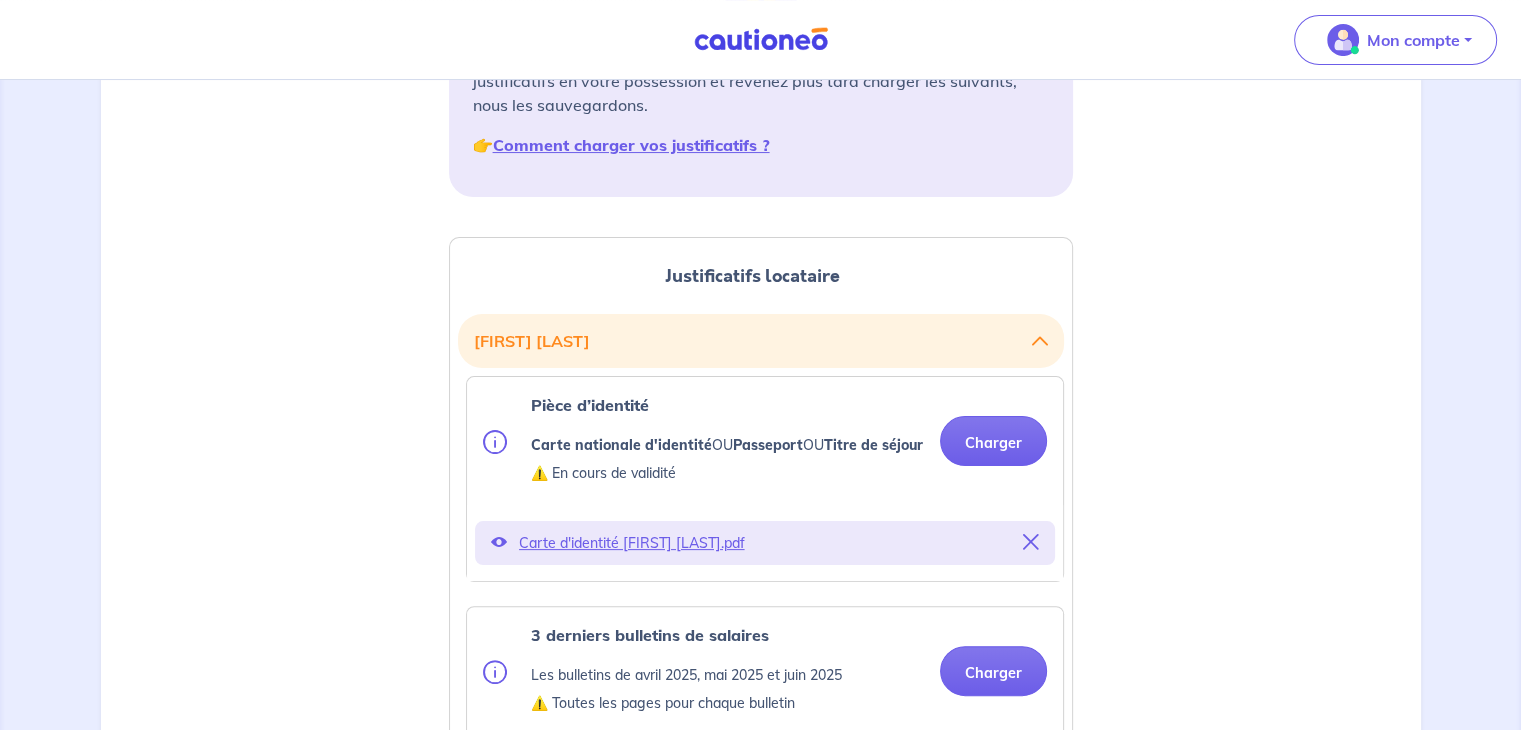 click at bounding box center (499, 542) 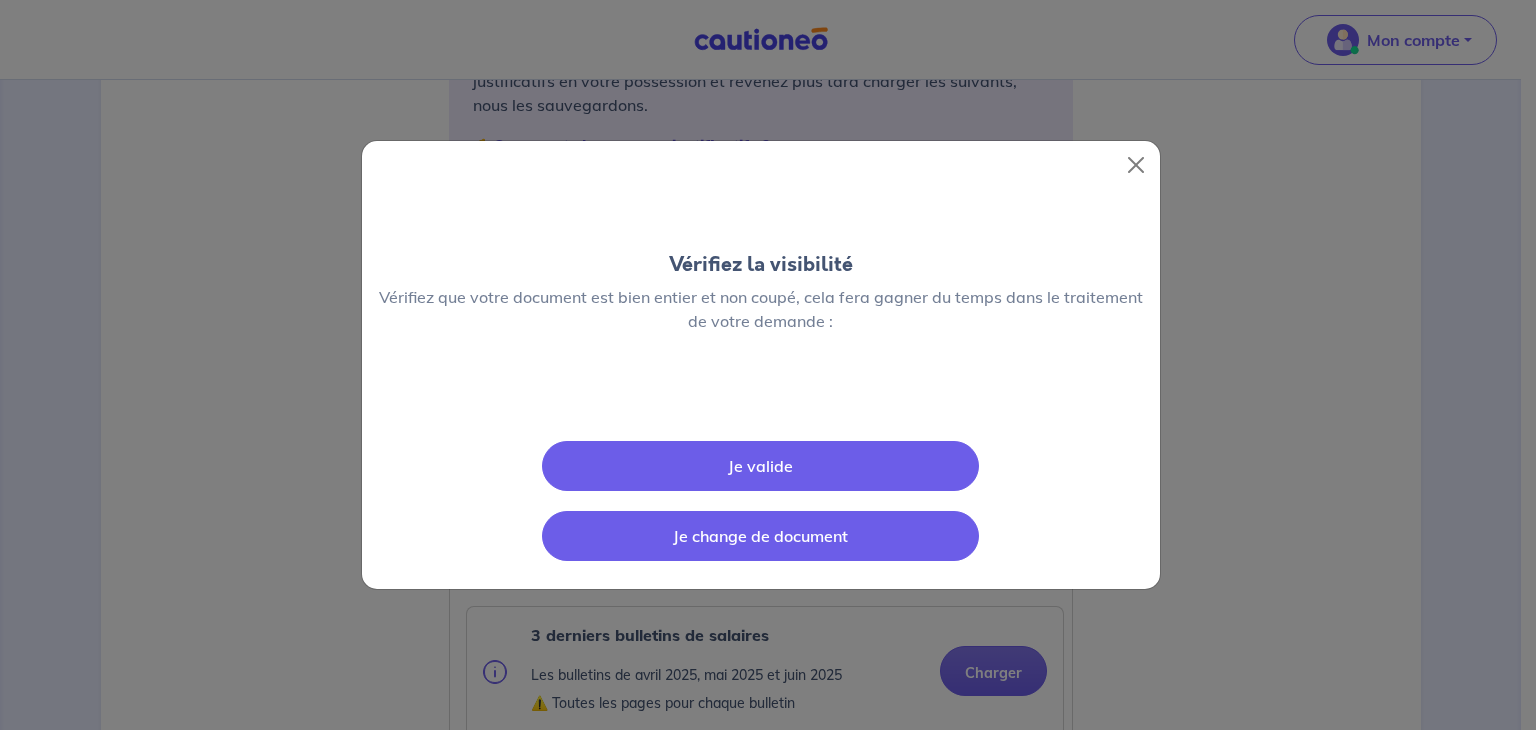 click on "Je change de document" at bounding box center [760, 536] 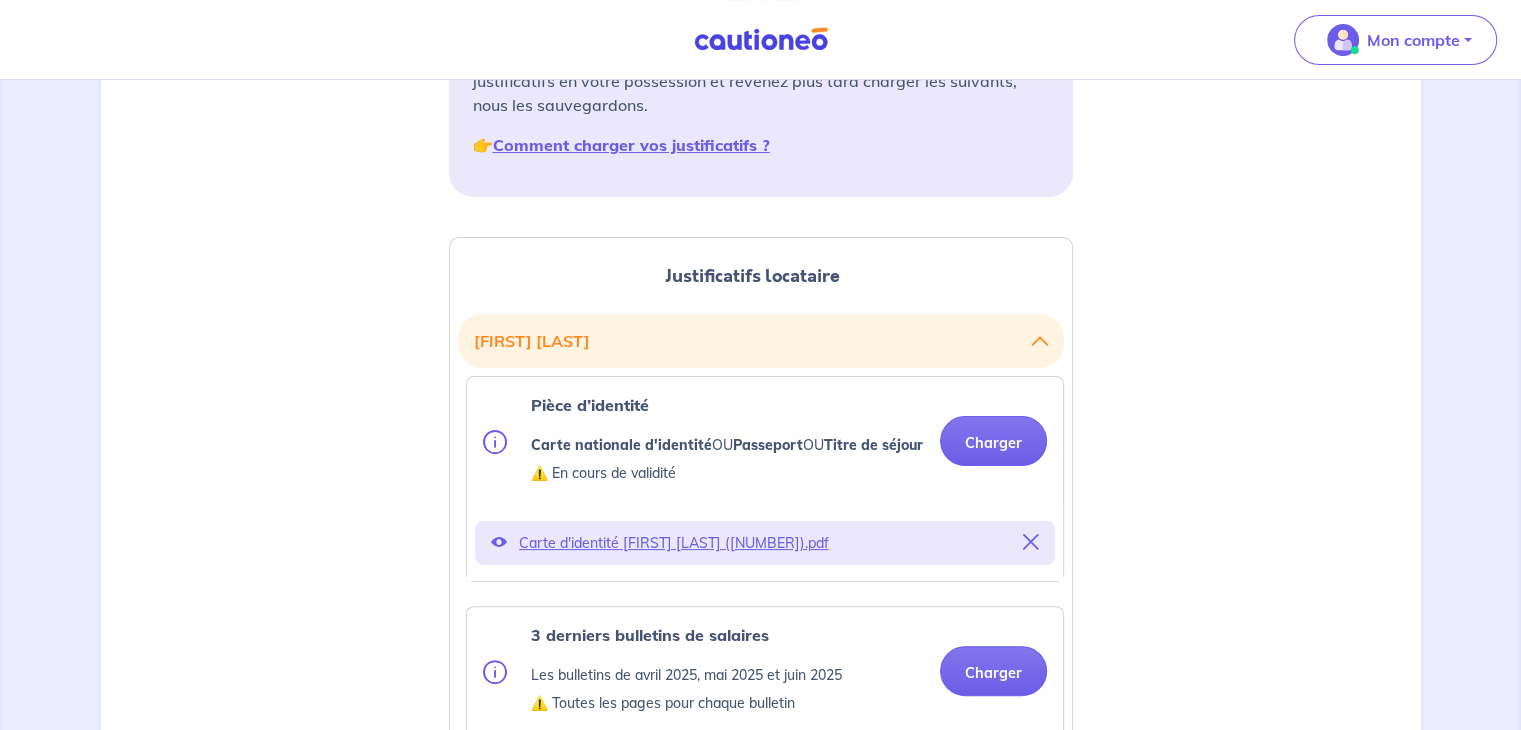 click on "Carte d'identité [FIRST] [LAST] ([NUMBER]).pdf" at bounding box center (765, 543) 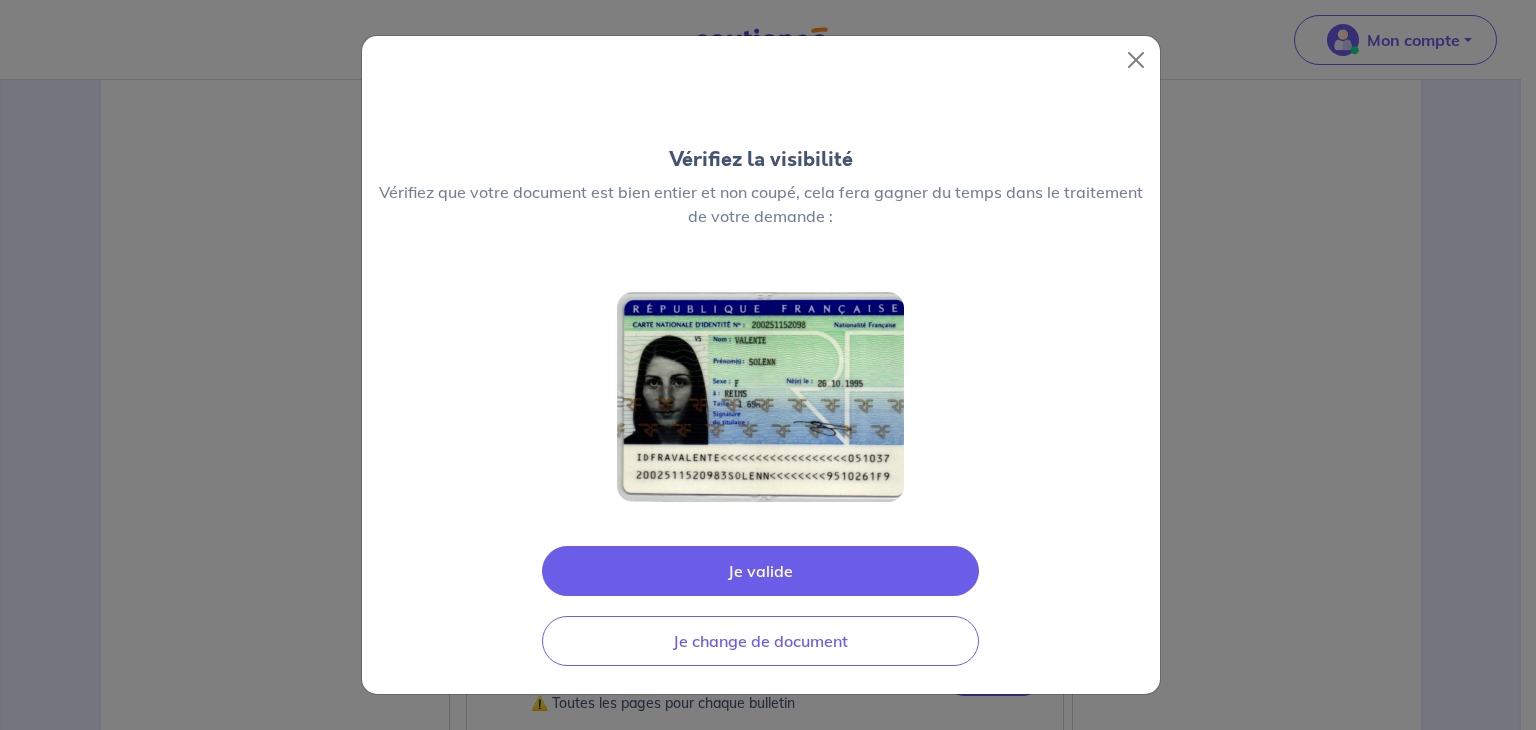 click on "Je valide" at bounding box center (760, 571) 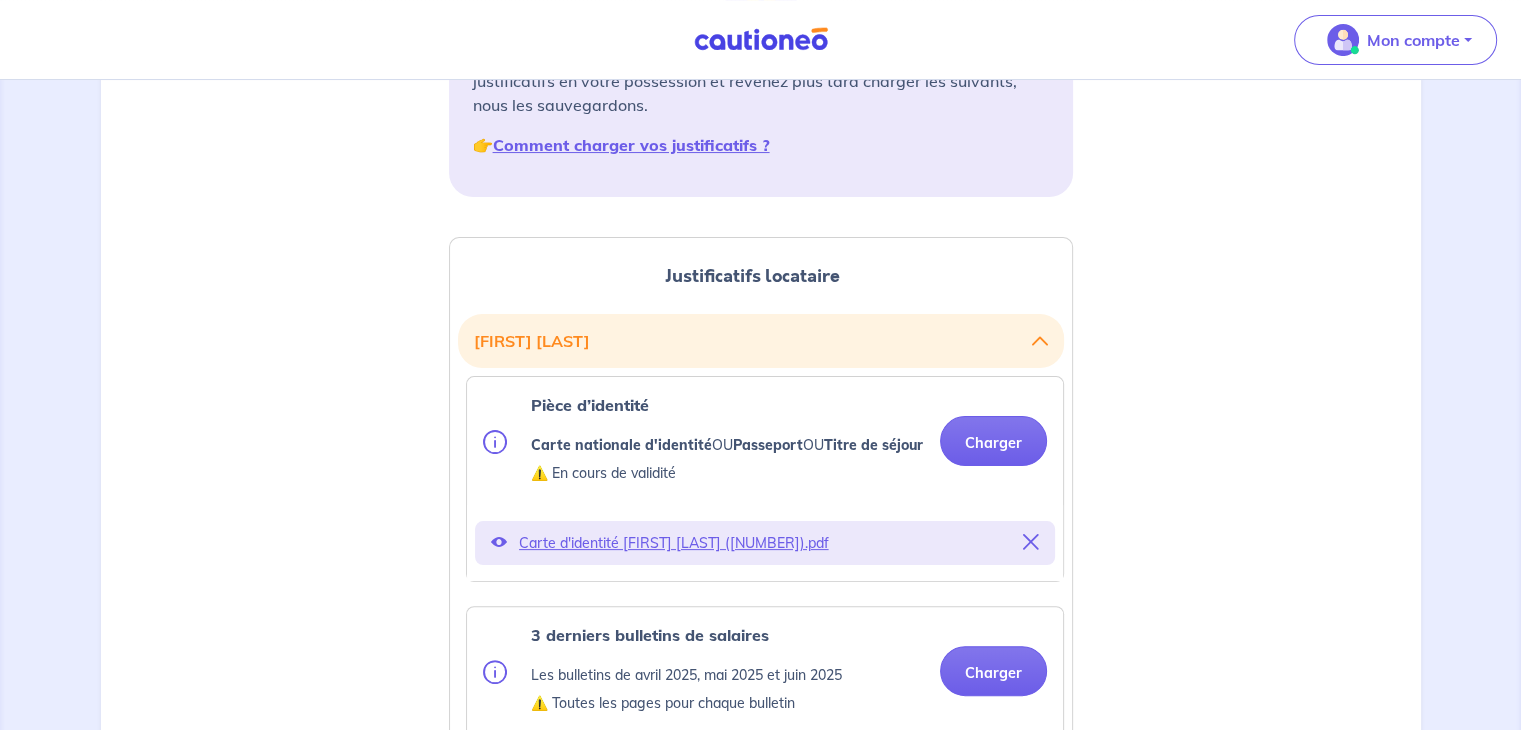 click on "Carte d'identité [FIRST] [LAST] ([NUMBER]).pdf" at bounding box center (765, 543) 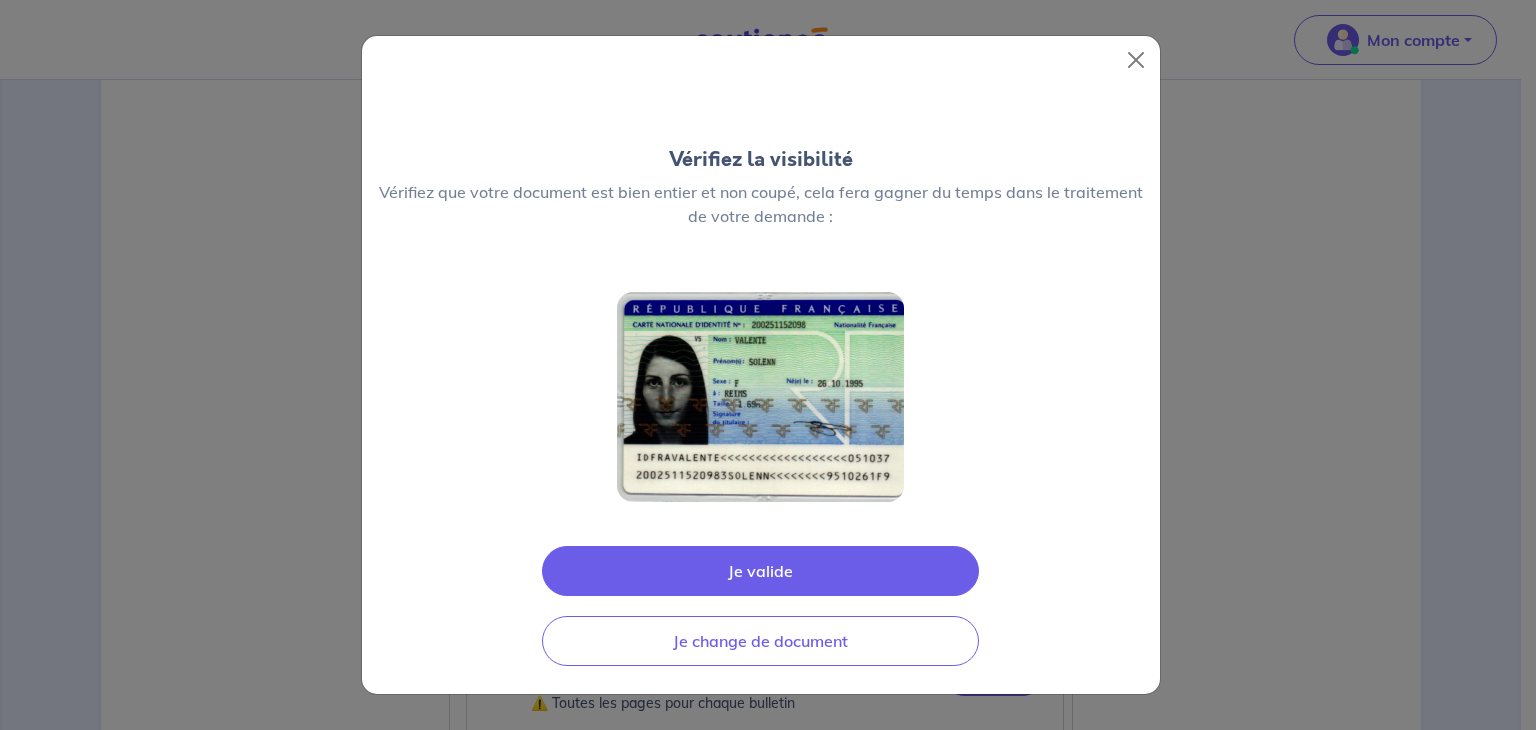 click on "Je valide" at bounding box center [760, 571] 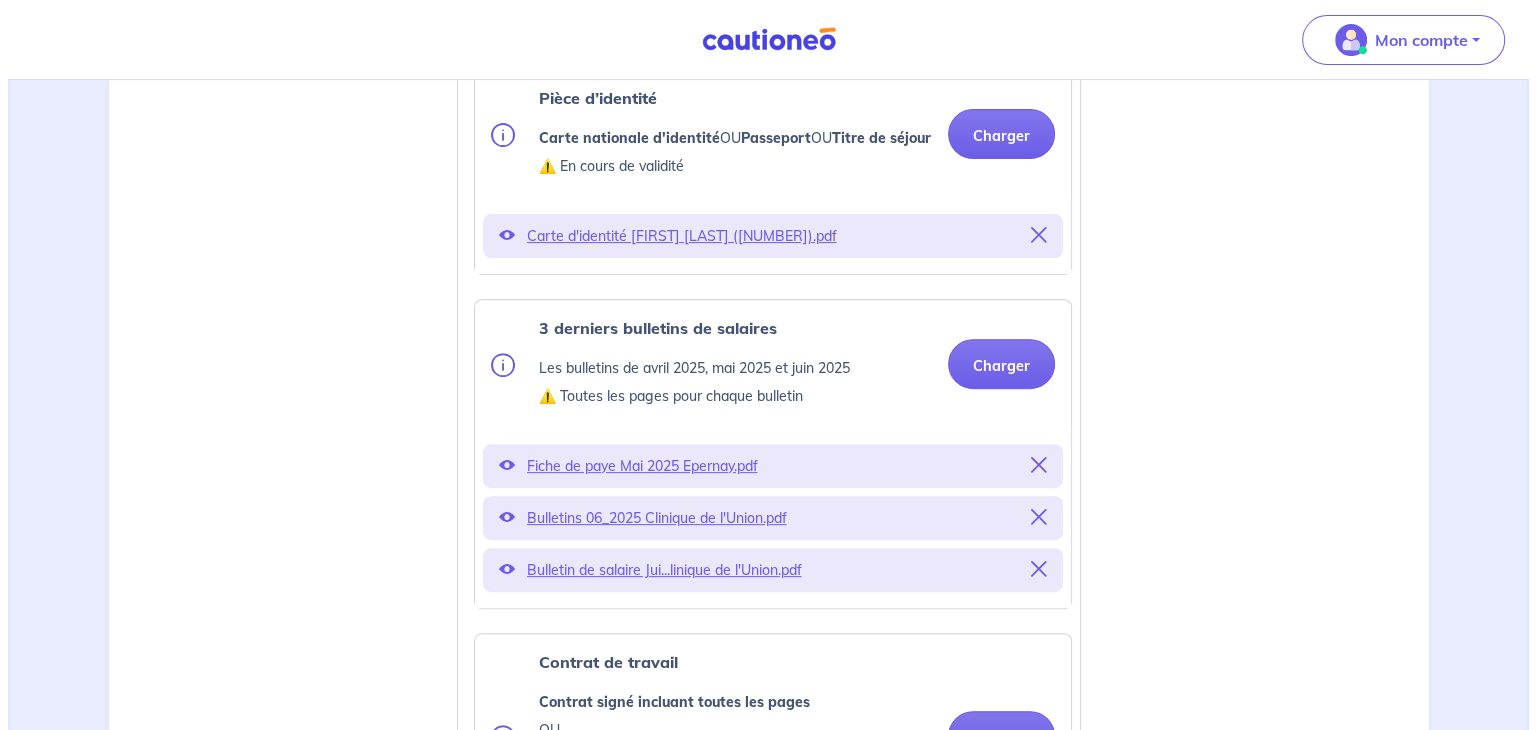 scroll, scrollTop: 675, scrollLeft: 0, axis: vertical 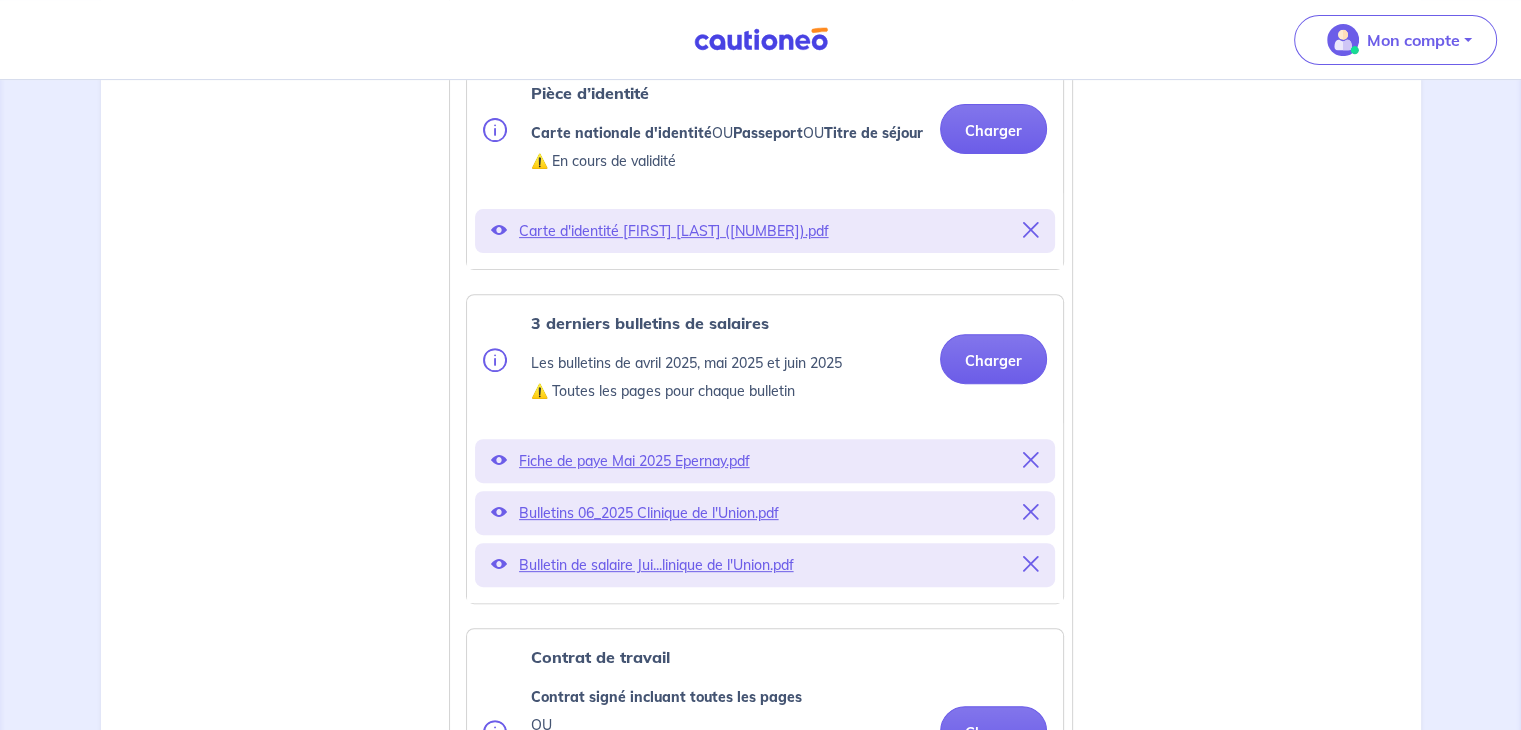 click on "Fiche de paye Mai 2025 Epernay.pdf" at bounding box center (765, 461) 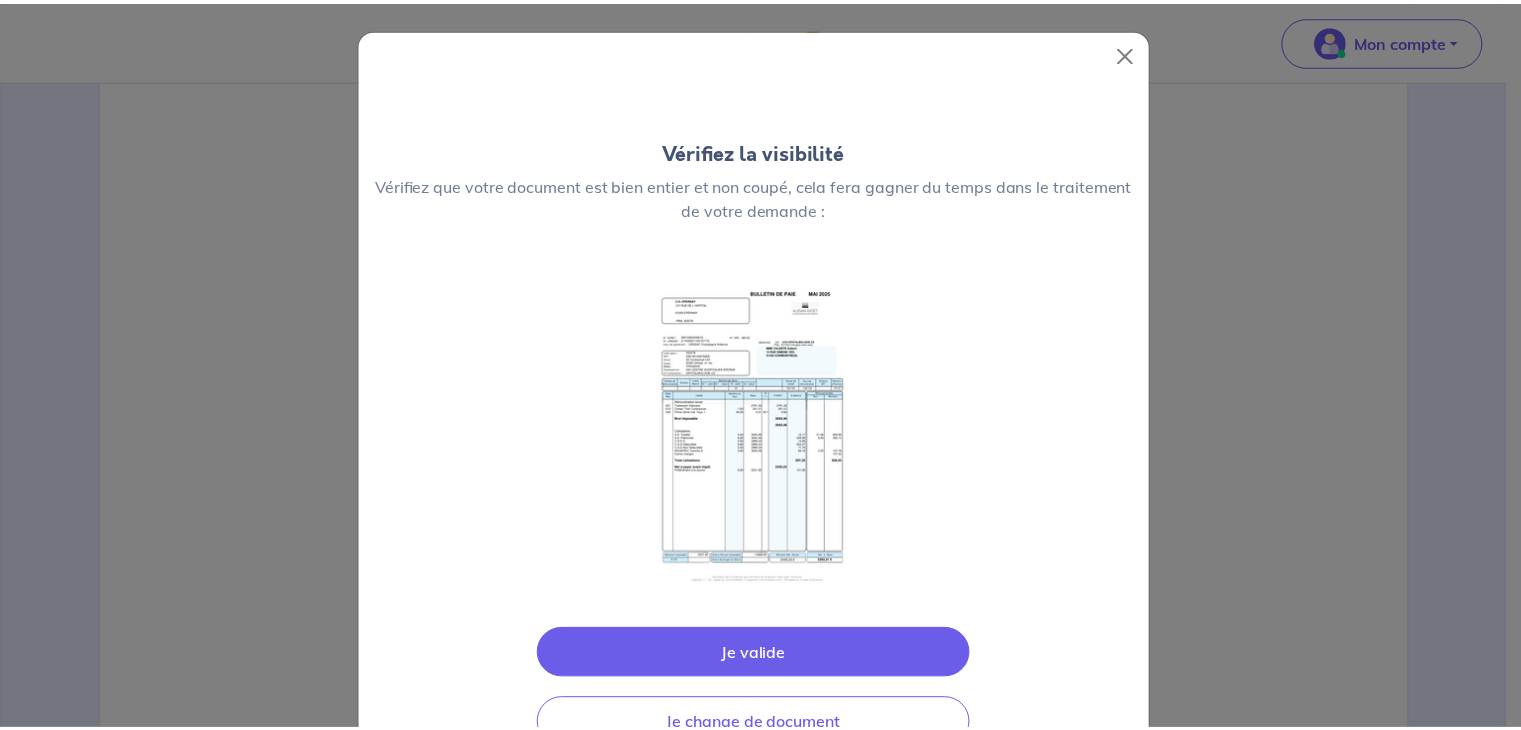 scroll, scrollTop: 75, scrollLeft: 0, axis: vertical 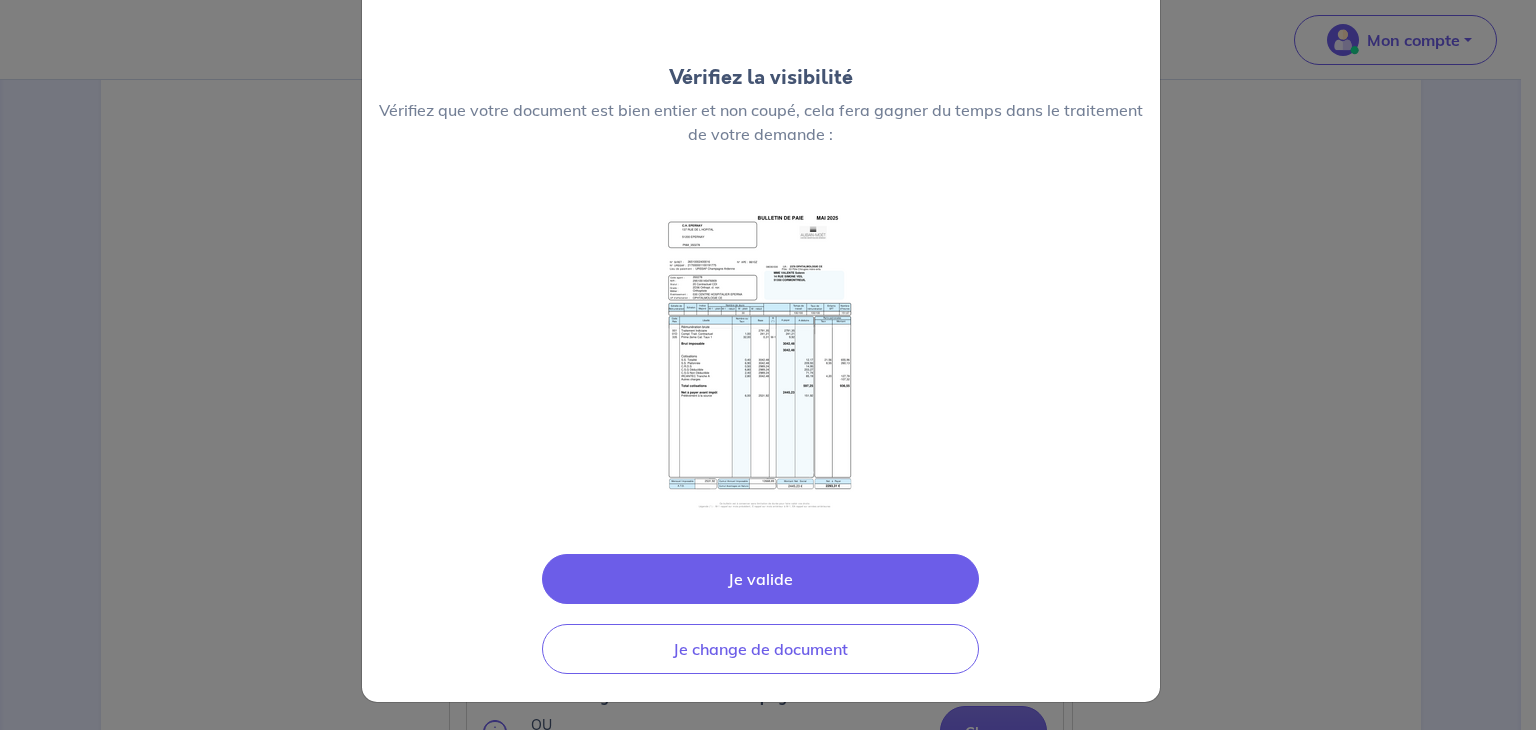 click on "Je valide" at bounding box center [760, 579] 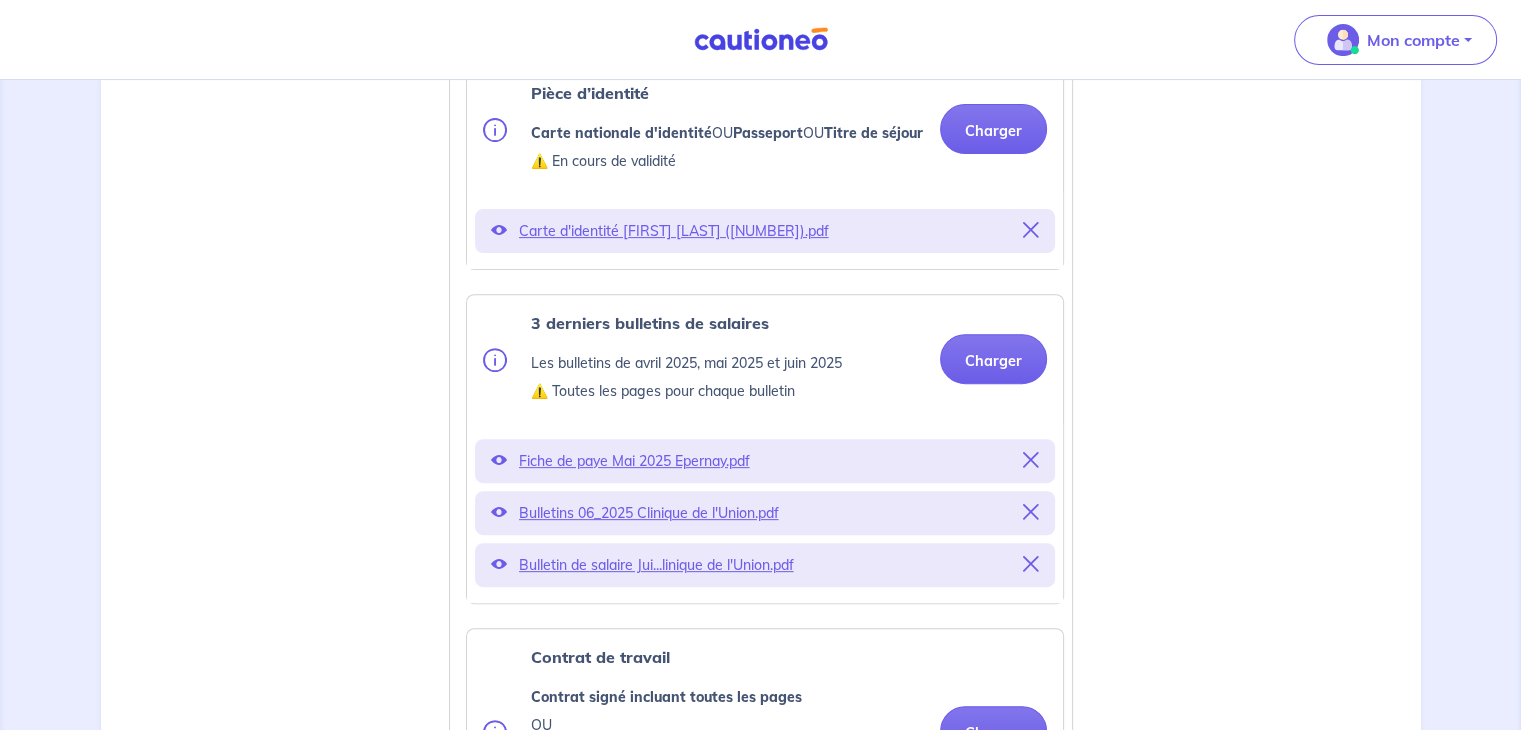 click on "Bulletins 06_2025 Clinique de l'Union.pdf" at bounding box center [765, 513] 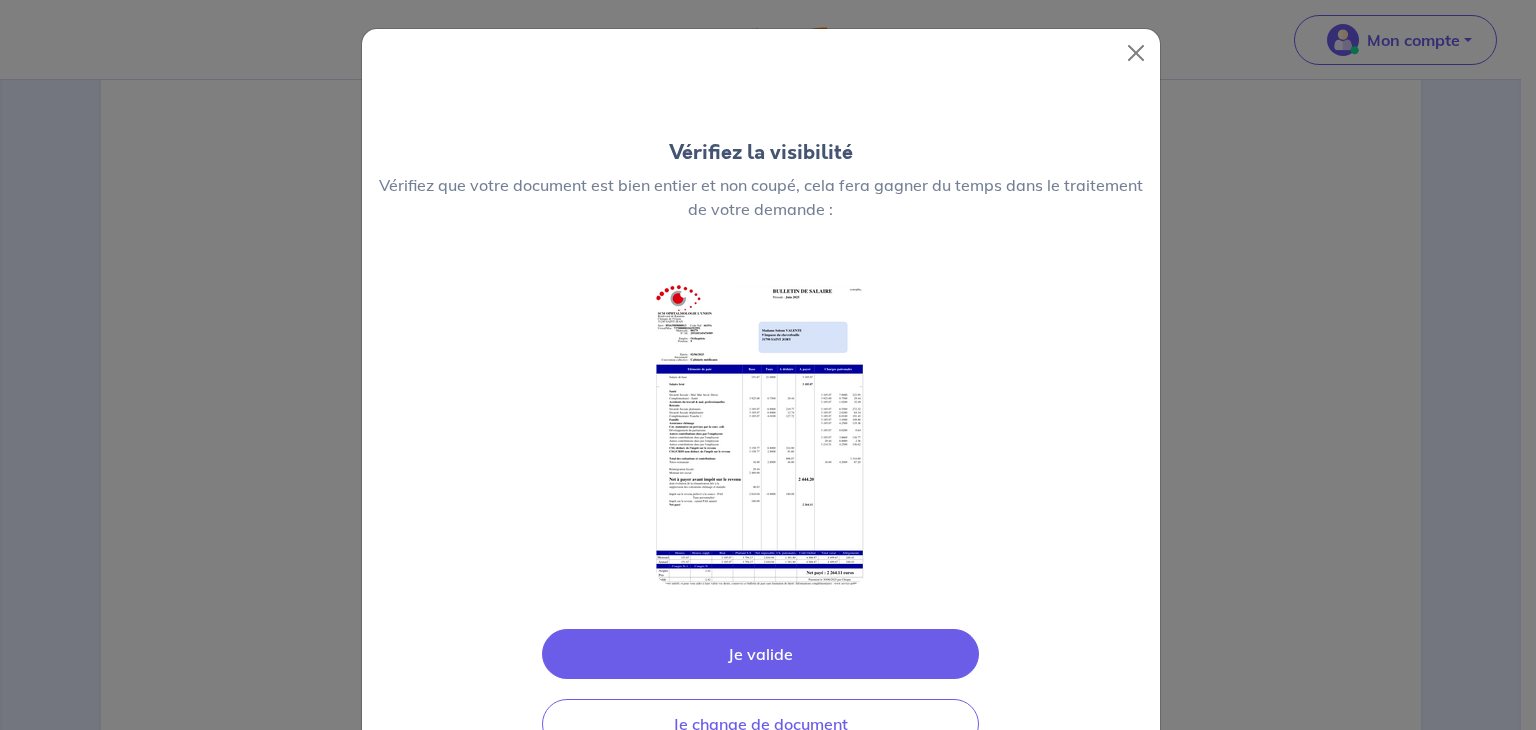 click on "Je valide" at bounding box center (760, 654) 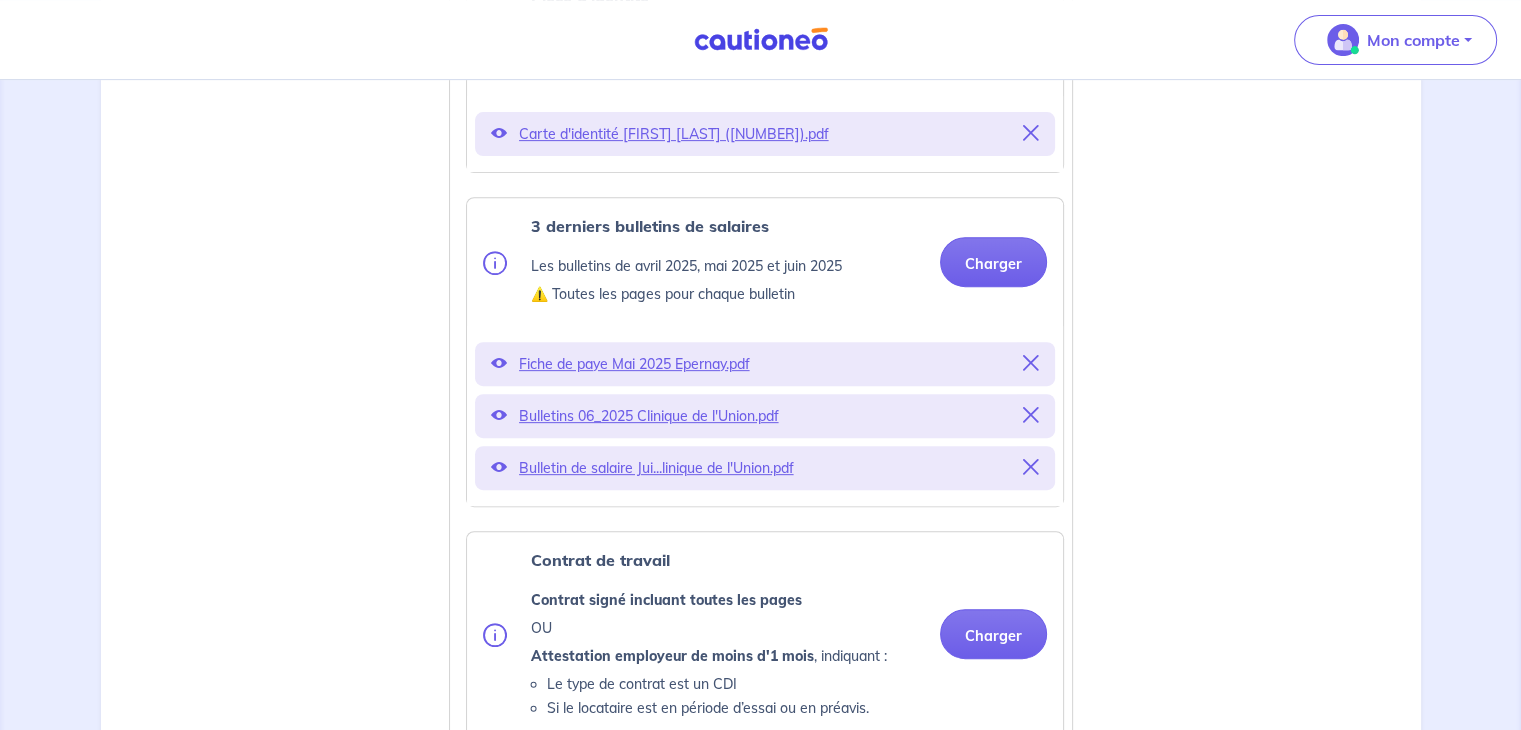scroll, scrollTop: 774, scrollLeft: 0, axis: vertical 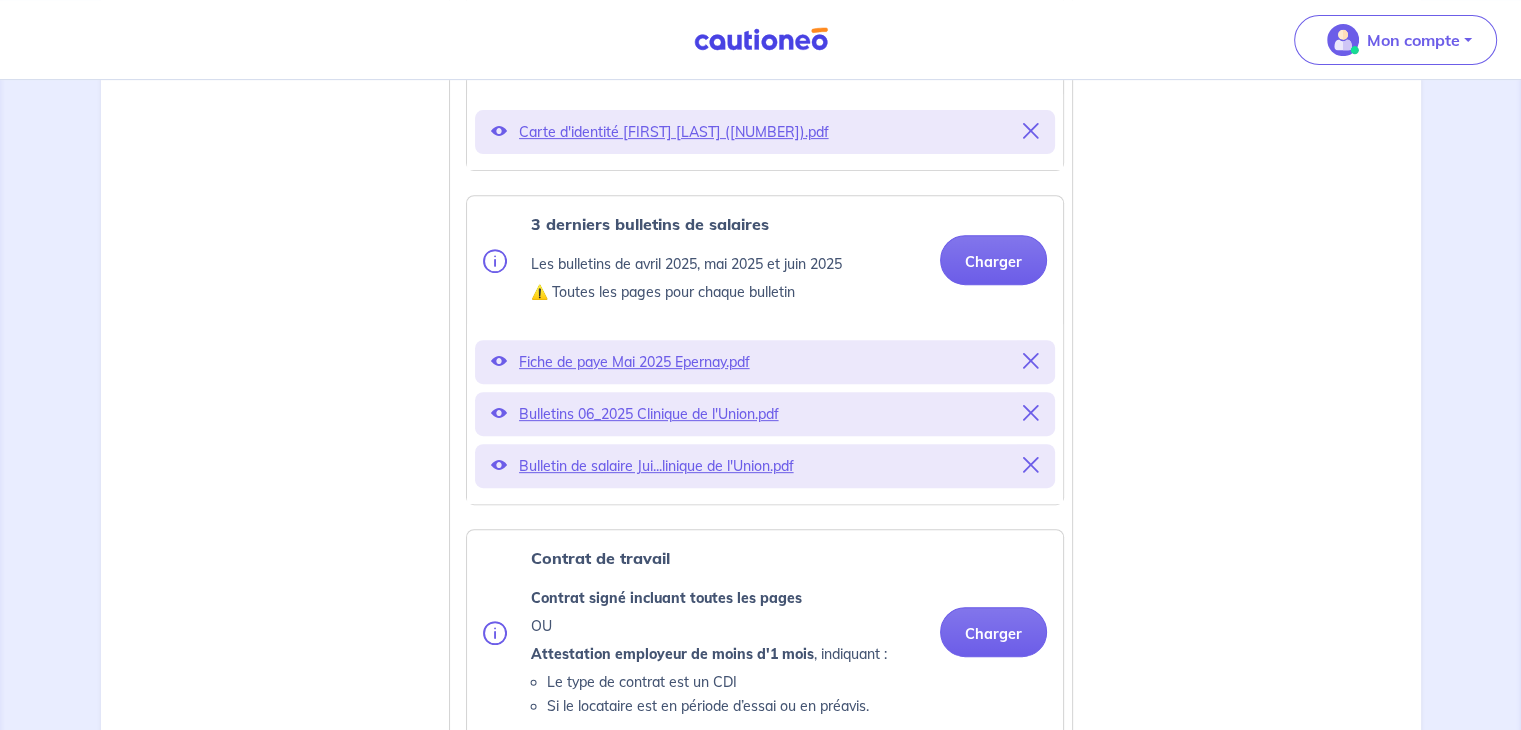 click on "Bulletin de salaire Jui...linique de l'Union.pdf" at bounding box center (765, 466) 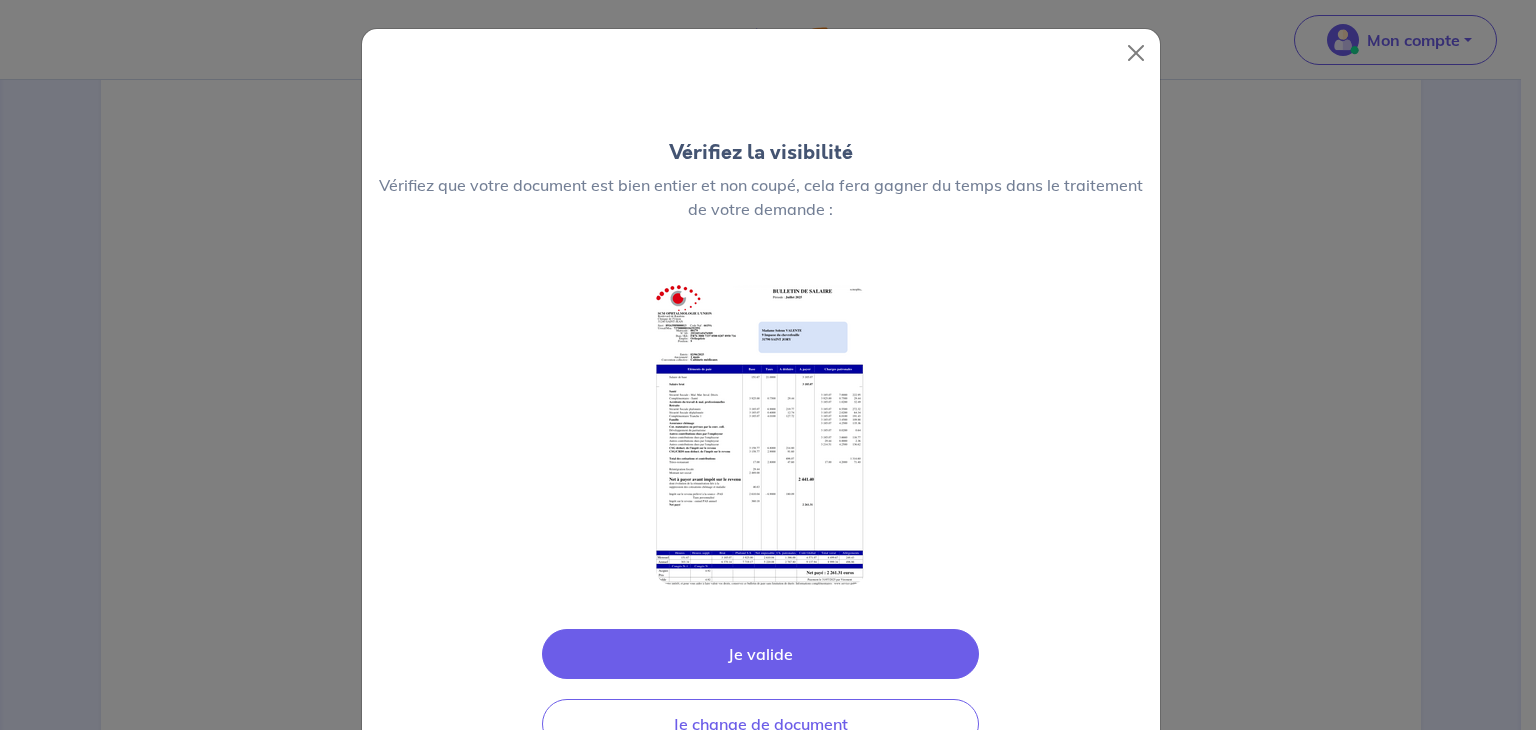 click on "Je valide" at bounding box center (760, 654) 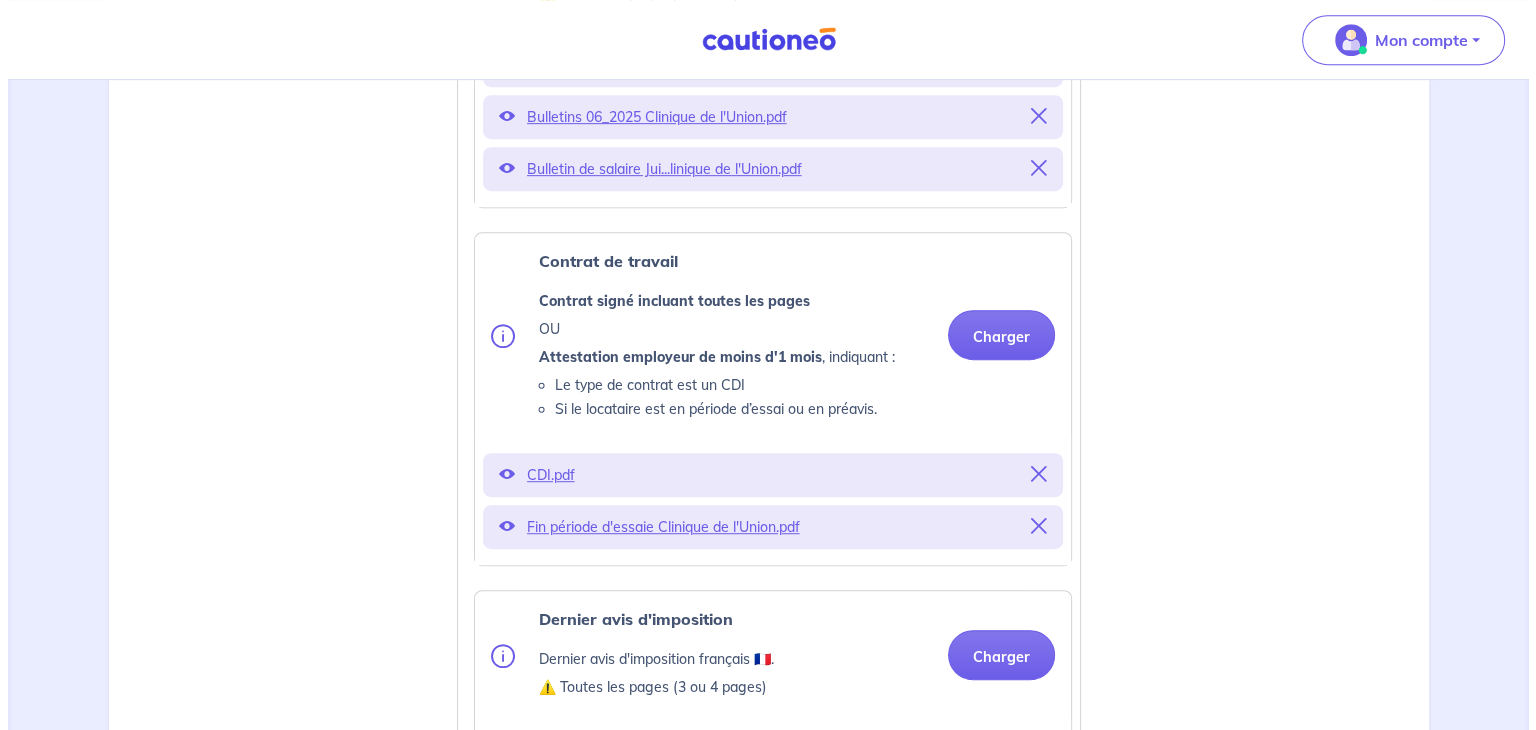scroll, scrollTop: 1072, scrollLeft: 0, axis: vertical 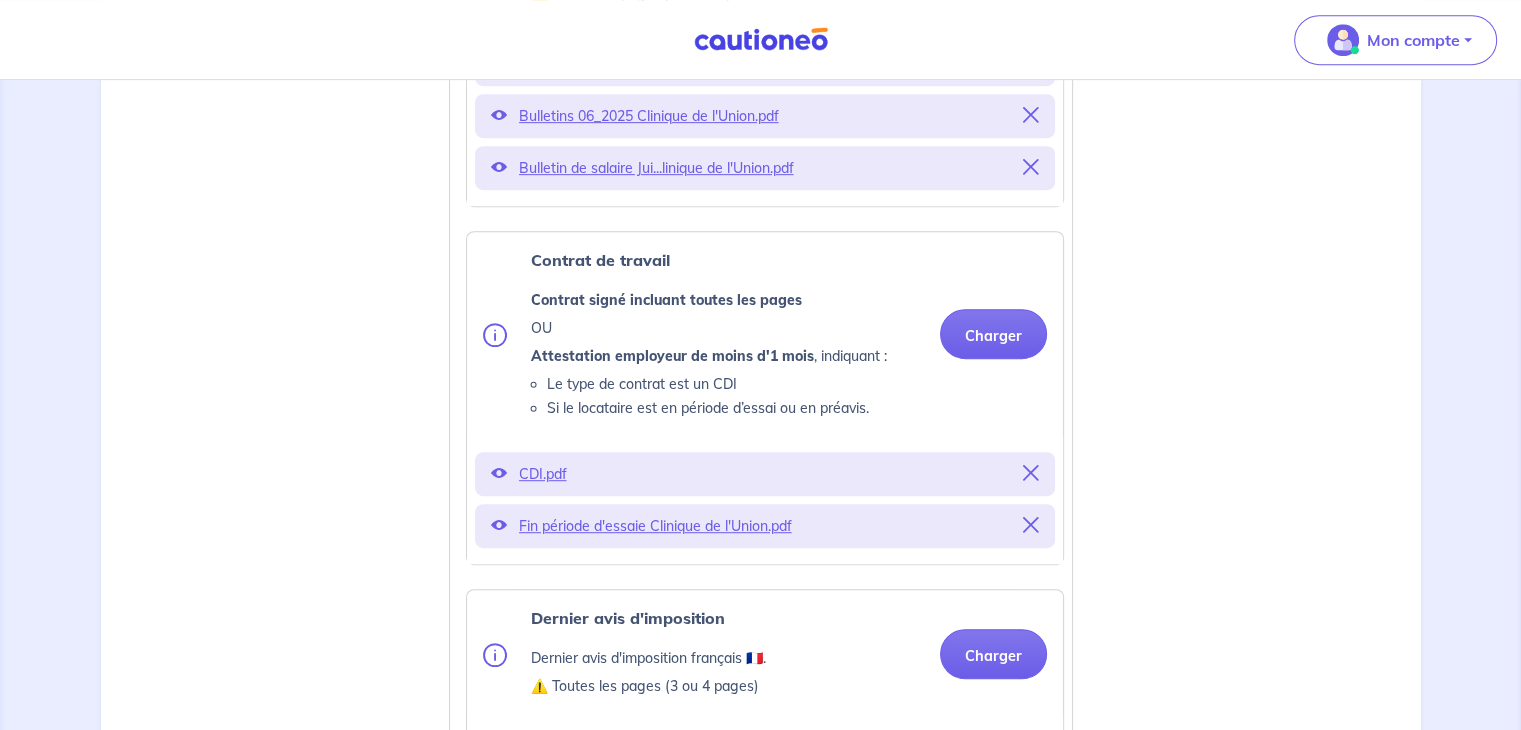 click on "CDI.pdf" at bounding box center (765, 474) 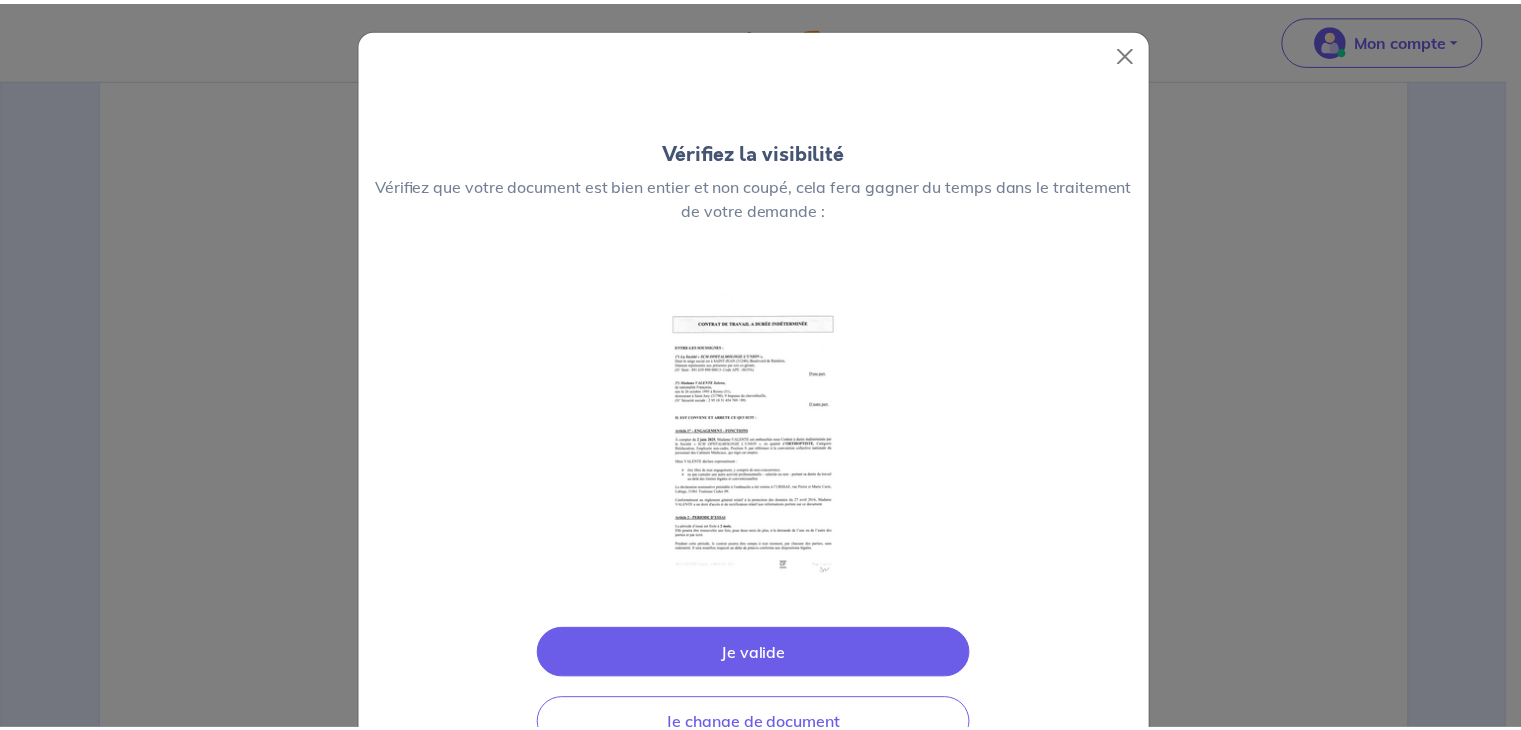 scroll, scrollTop: 75, scrollLeft: 0, axis: vertical 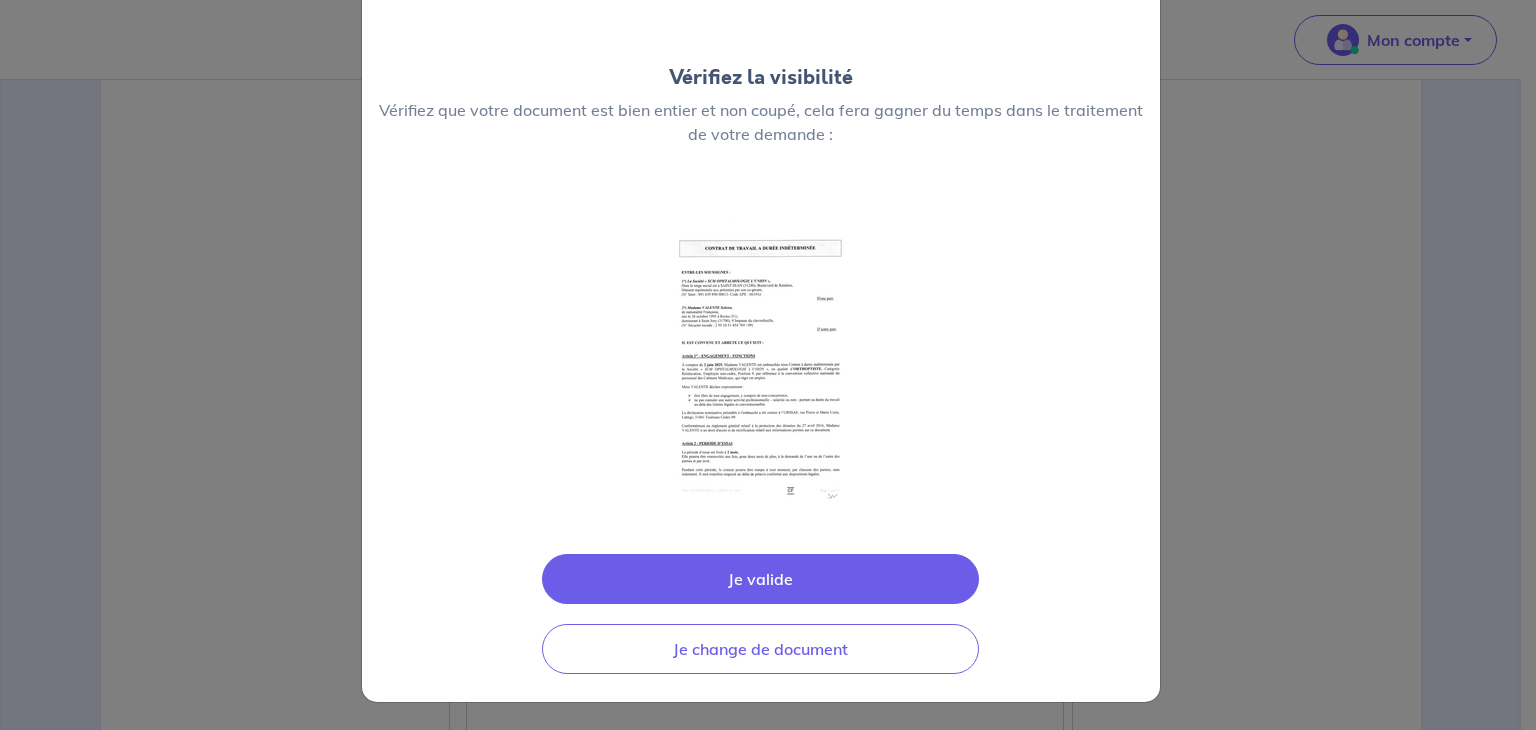 click on "Je valide" at bounding box center [760, 579] 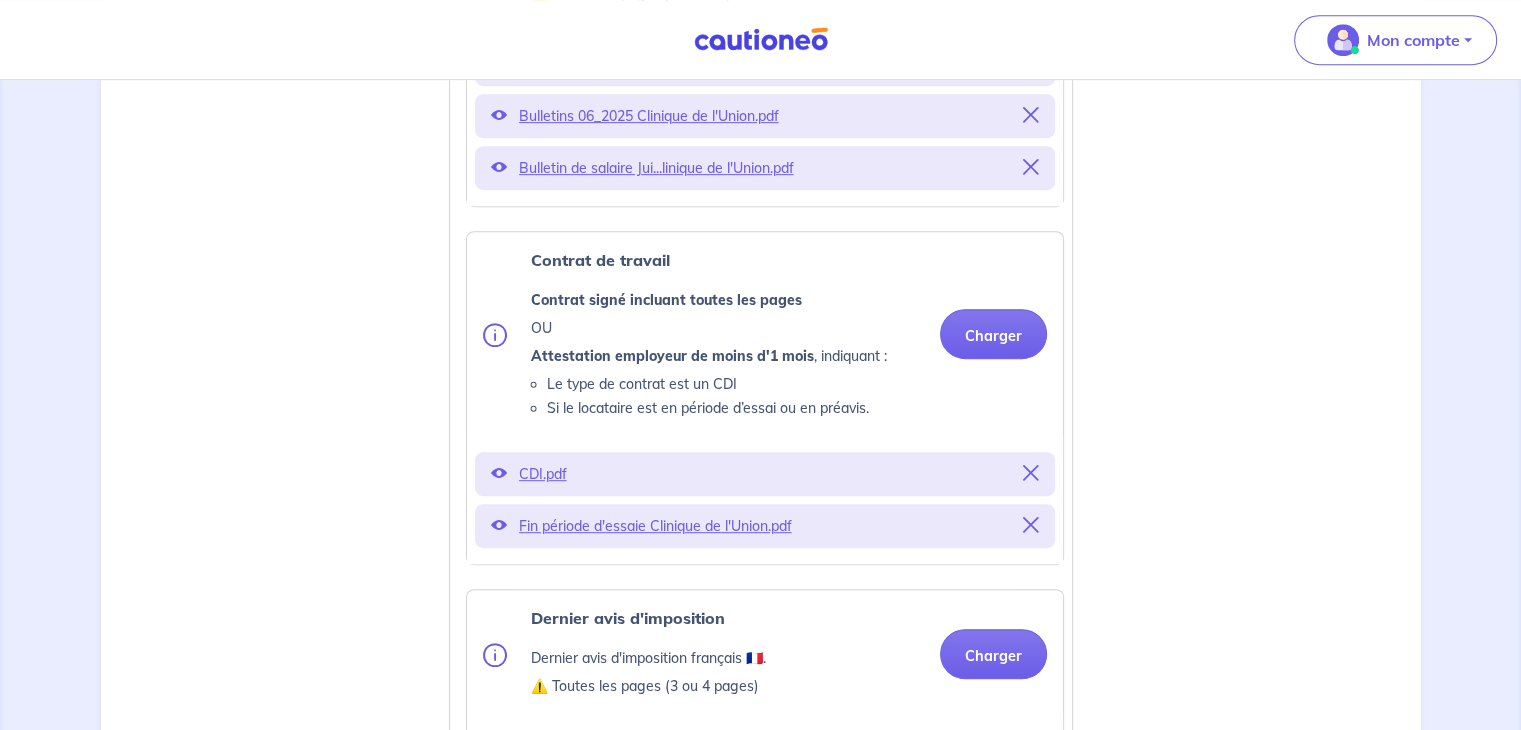 click on "Fin période d'essaie Clinique de l'Union.pdf" at bounding box center (765, 526) 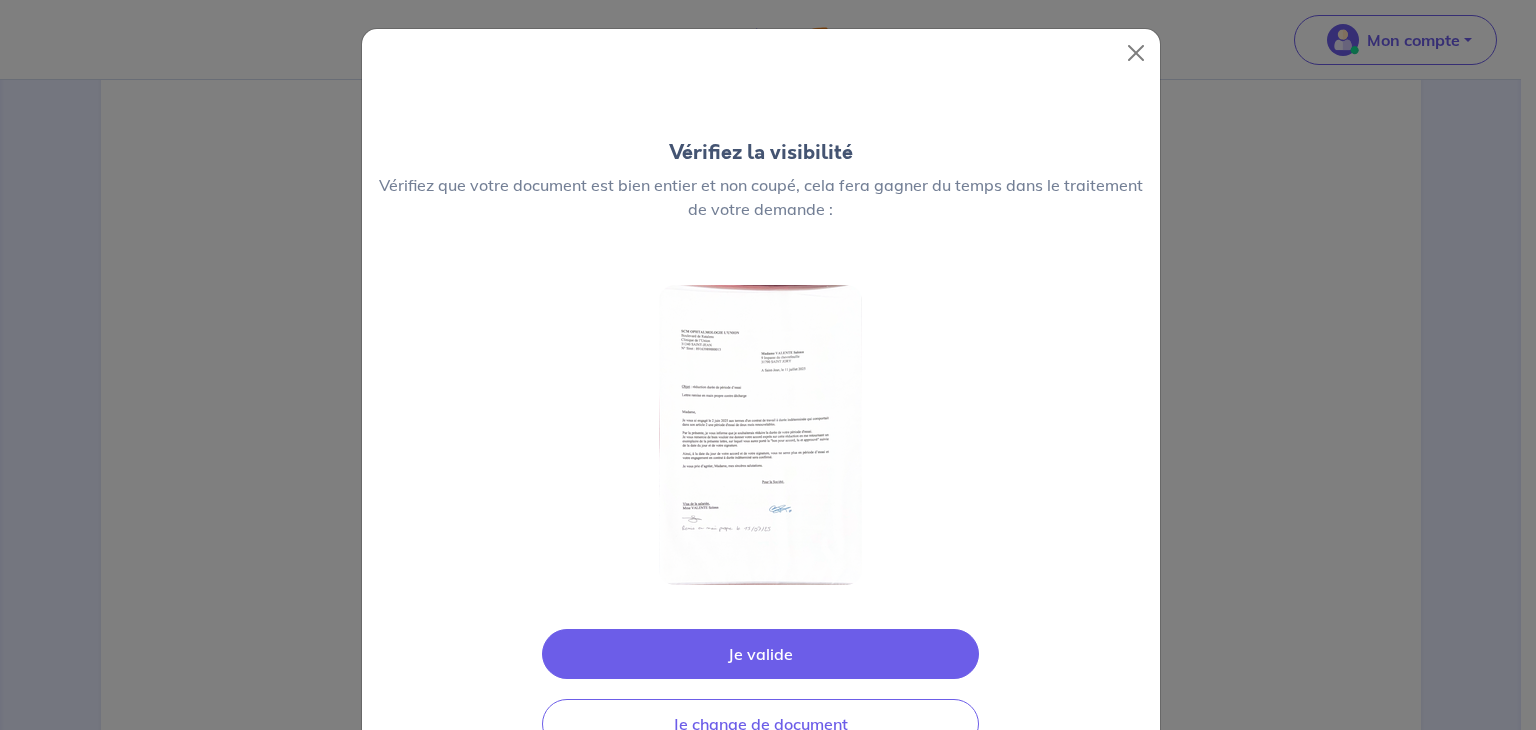 click on "Je valide" at bounding box center (760, 654) 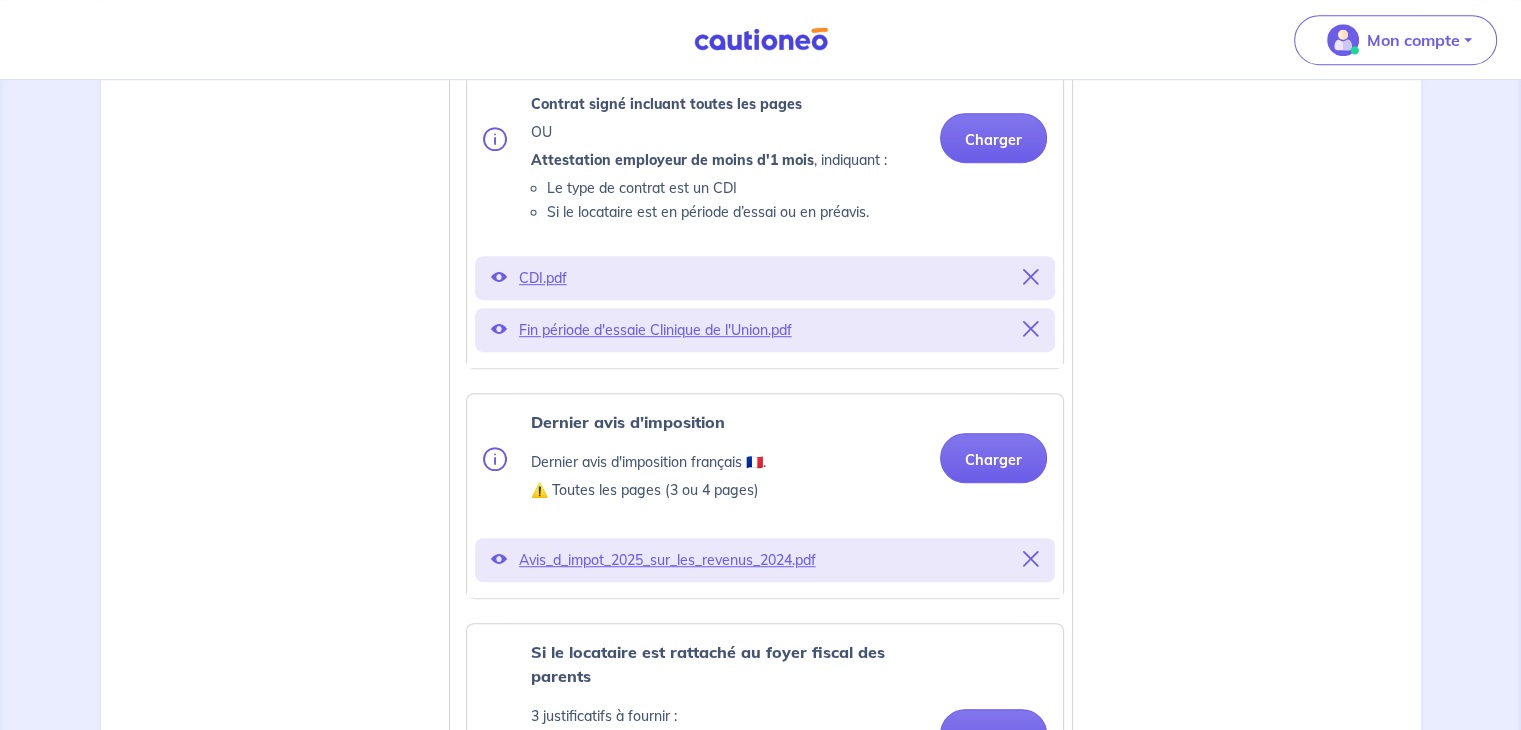 scroll, scrollTop: 1270, scrollLeft: 0, axis: vertical 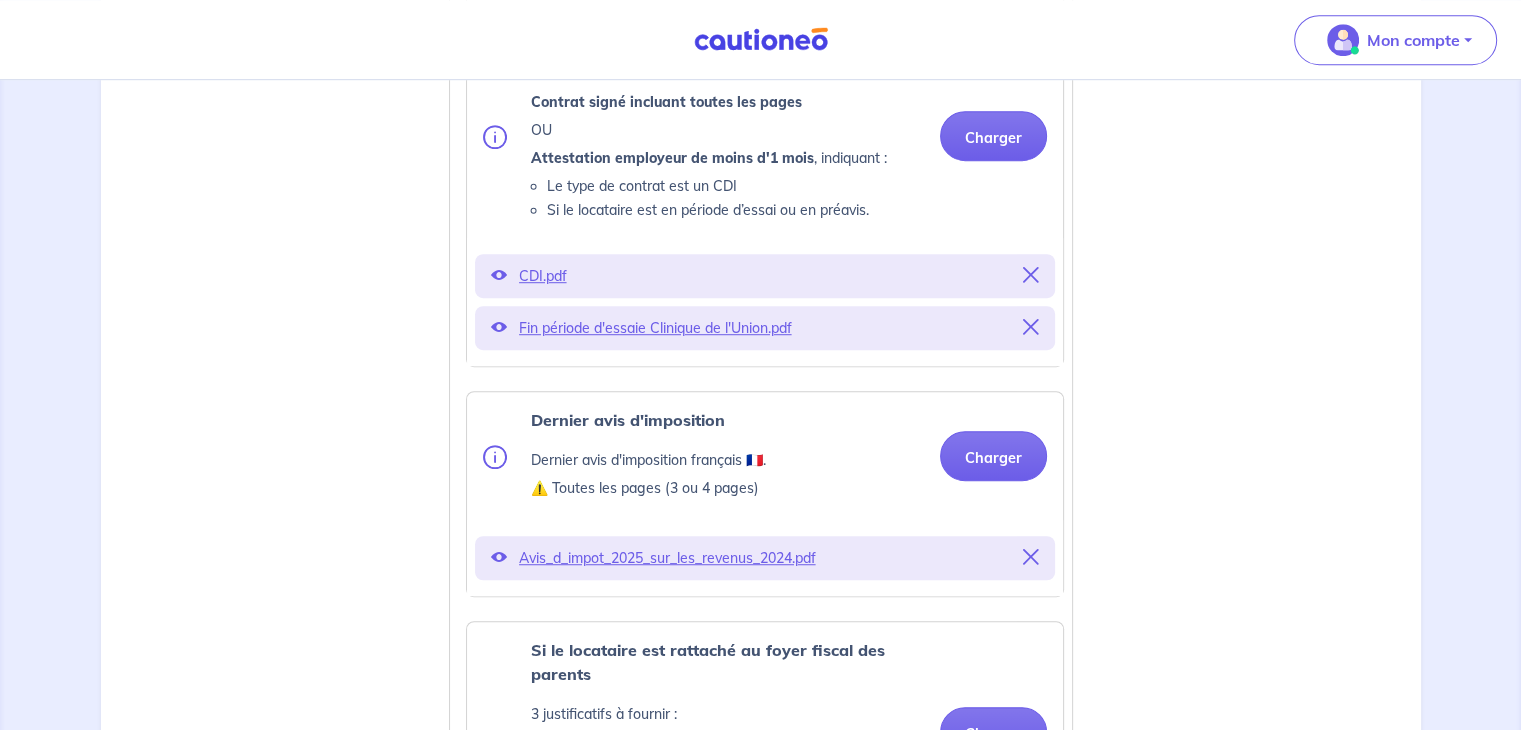 click on "Avis_d_impot_2025_sur_les_revenus_2024.pdf" at bounding box center (765, 558) 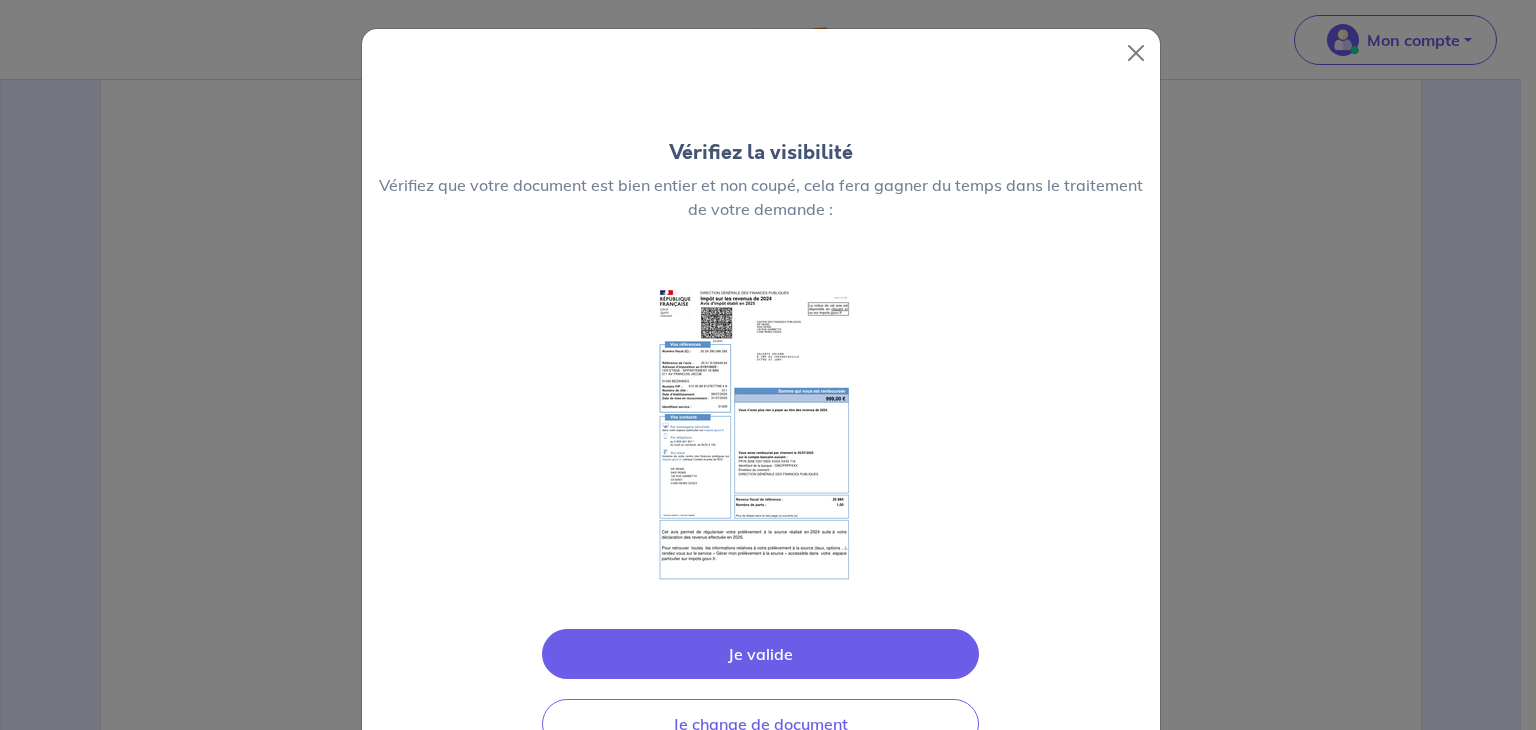 click on "Je valide" at bounding box center [760, 654] 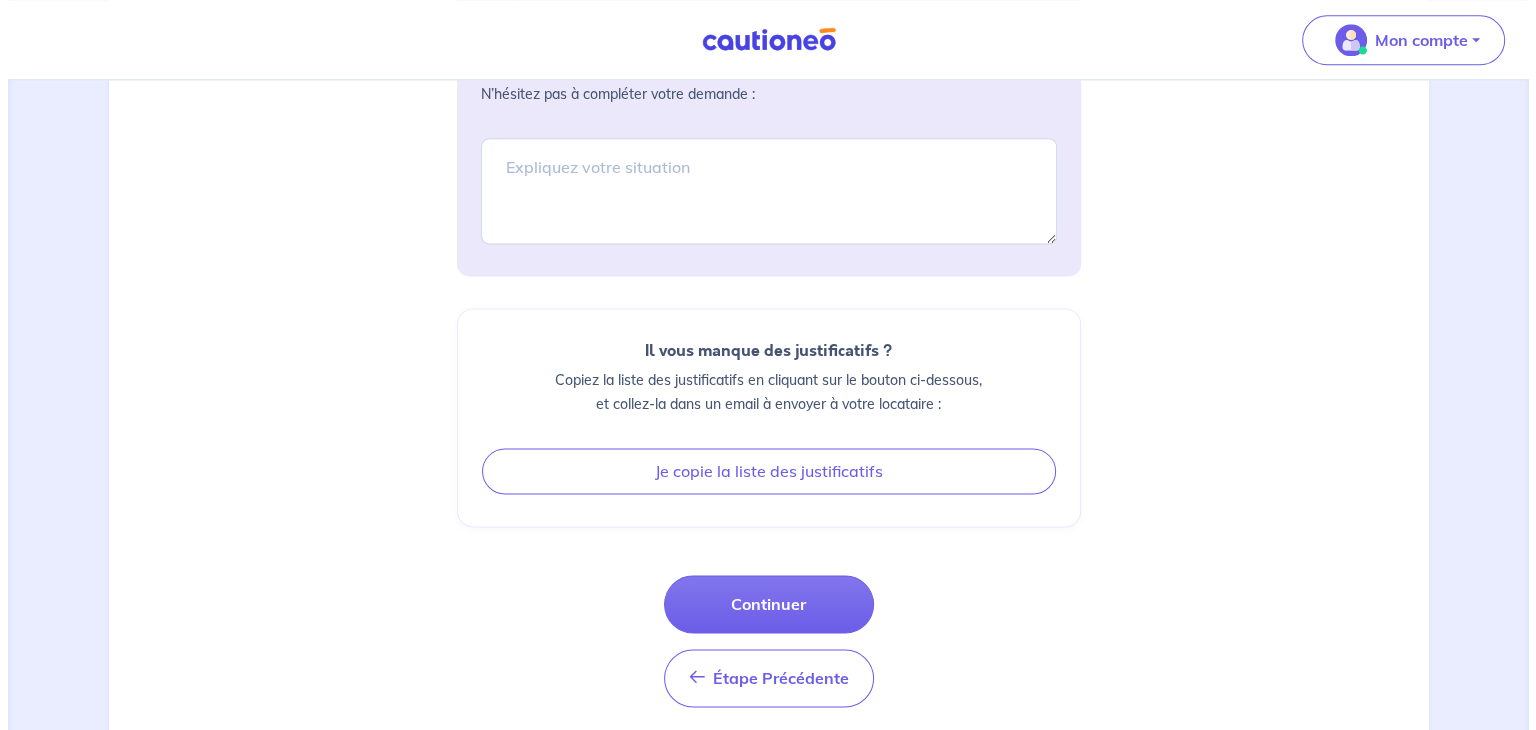 scroll, scrollTop: 2660, scrollLeft: 0, axis: vertical 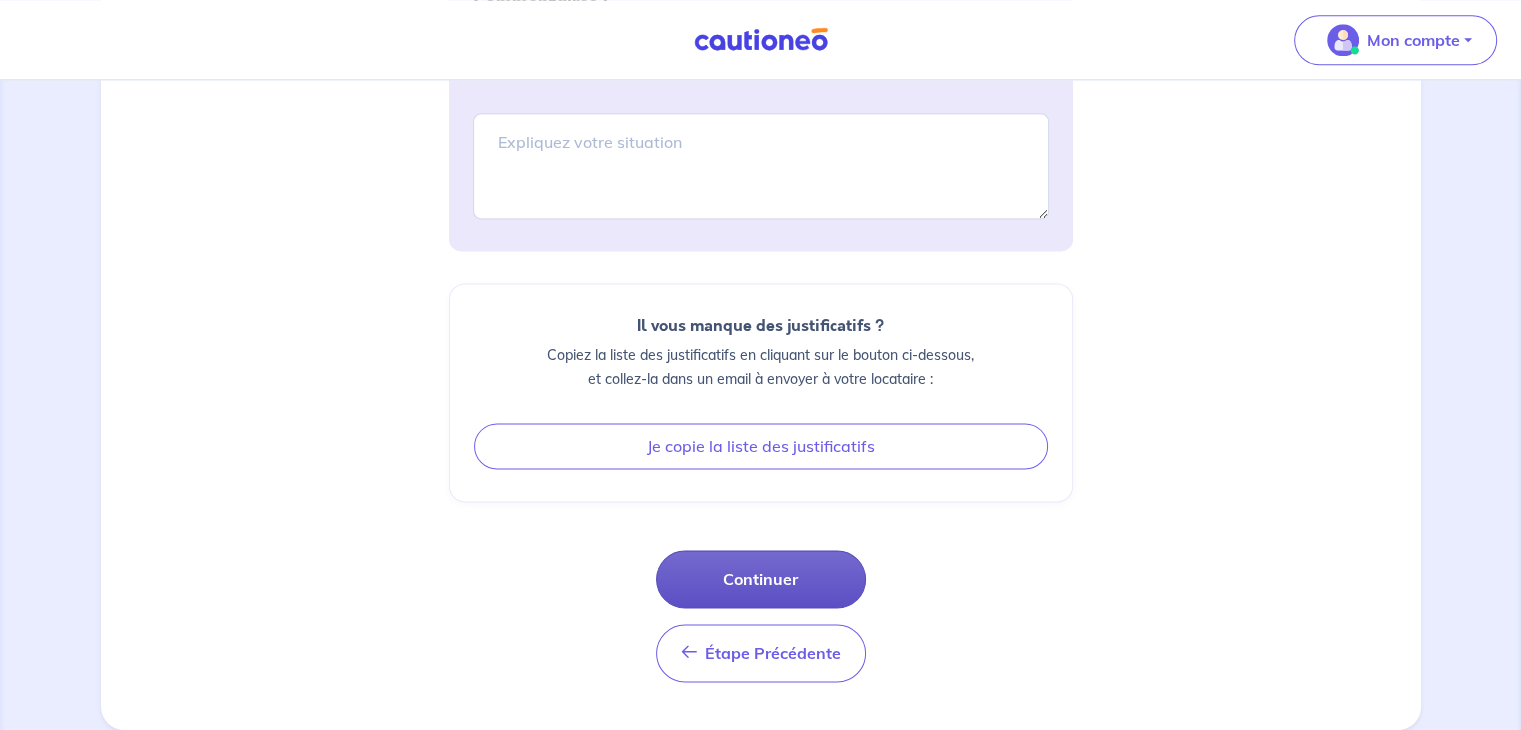click on "Continuer" at bounding box center (761, 579) 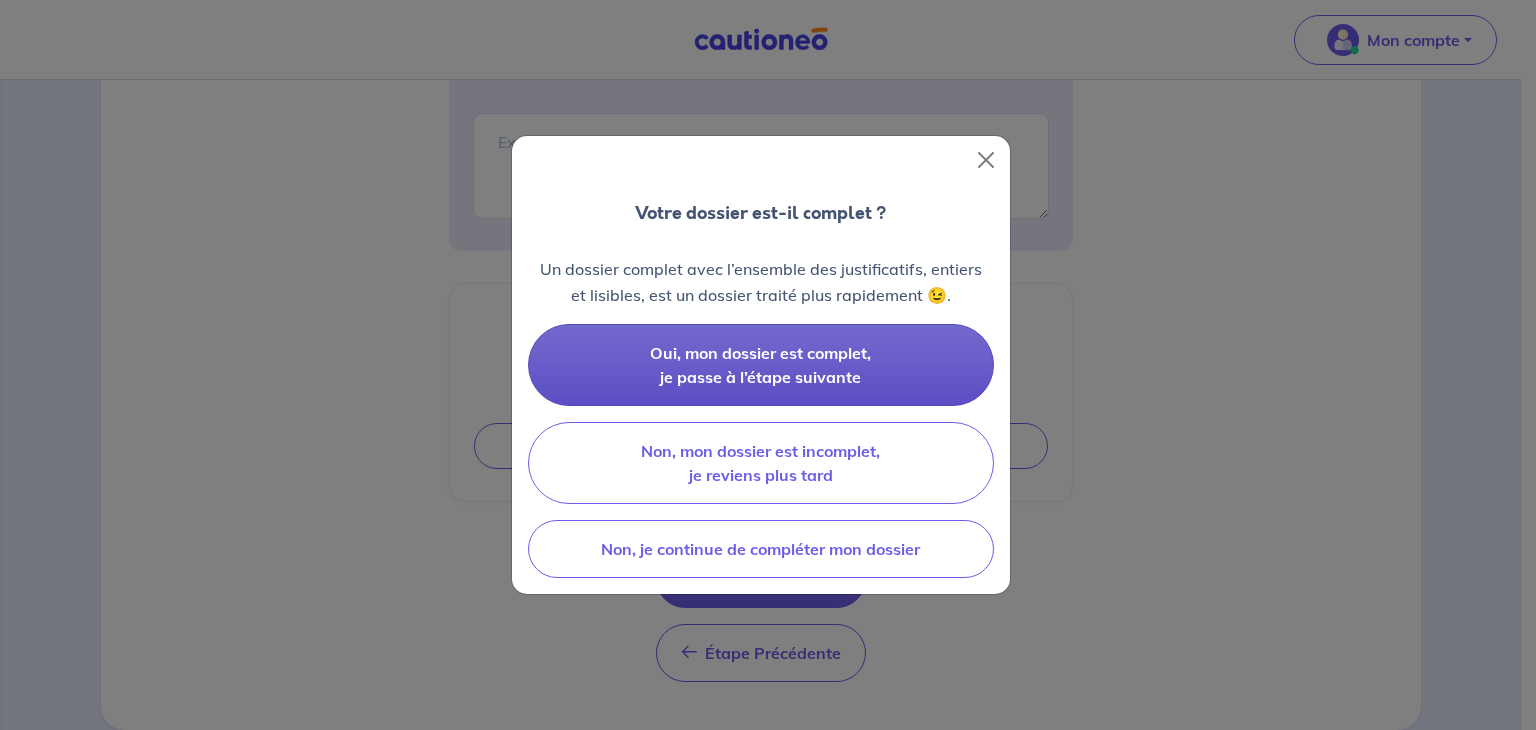 click on "Oui, mon dossier est complet,
je passe à l’étape suivante" at bounding box center [760, 365] 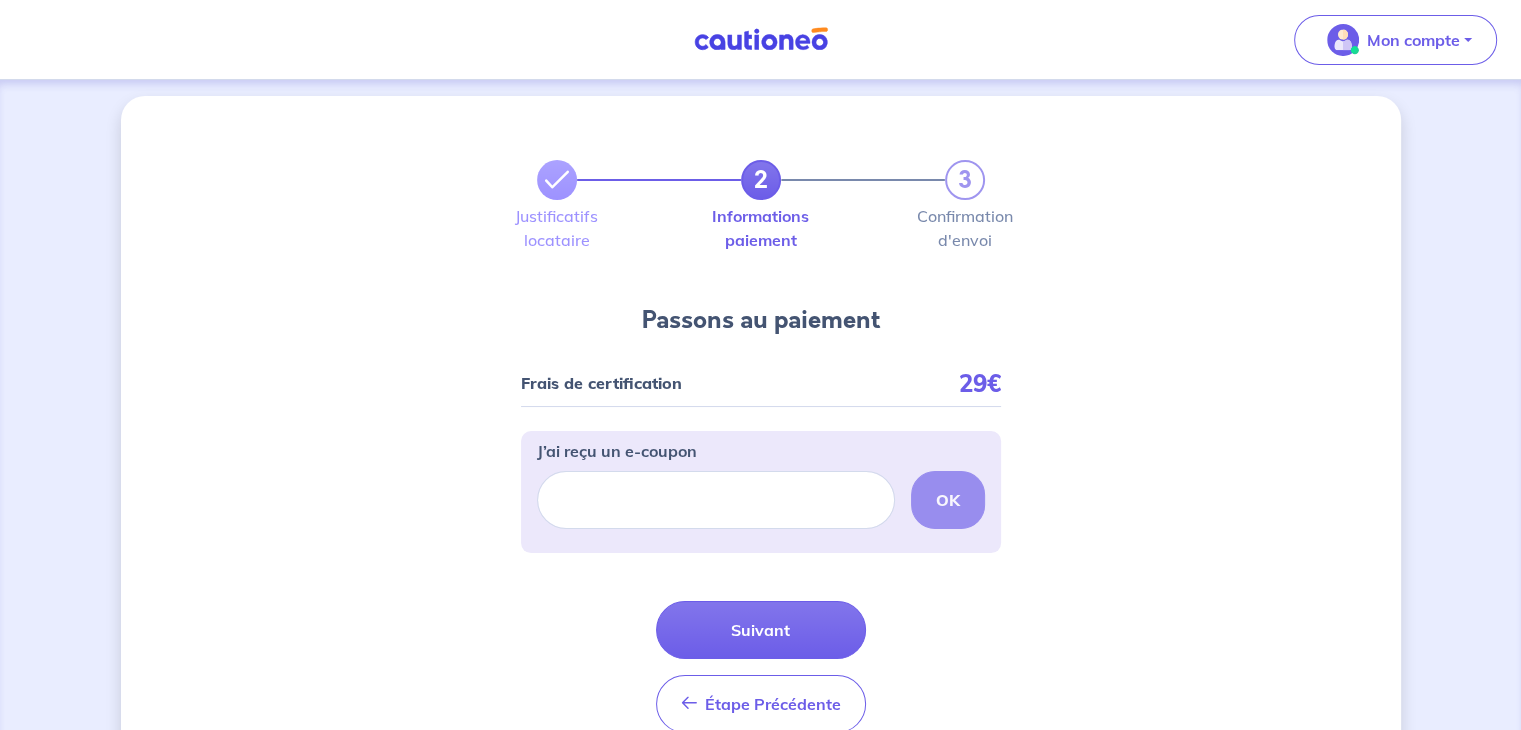 scroll, scrollTop: 0, scrollLeft: 0, axis: both 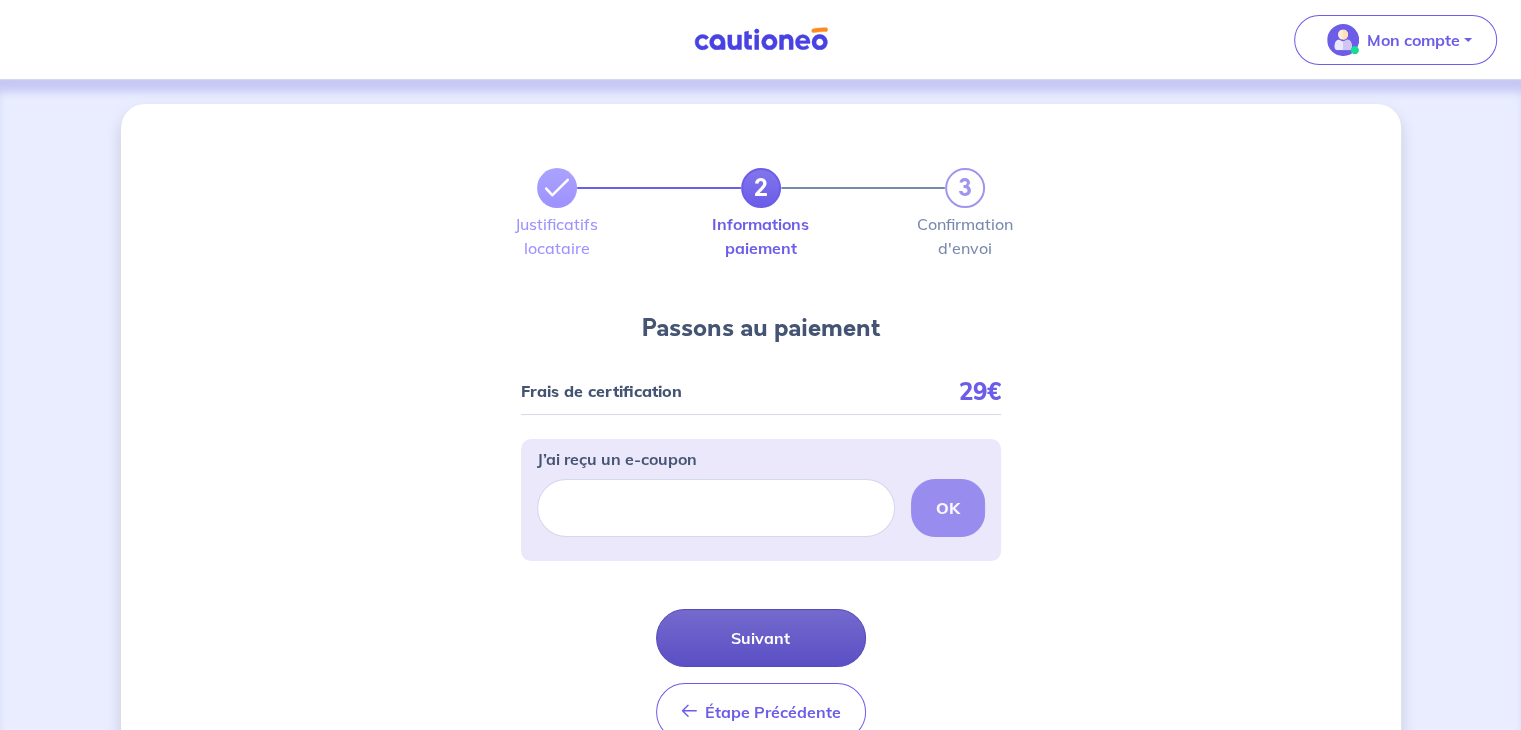 click on "Suivant" at bounding box center (761, 638) 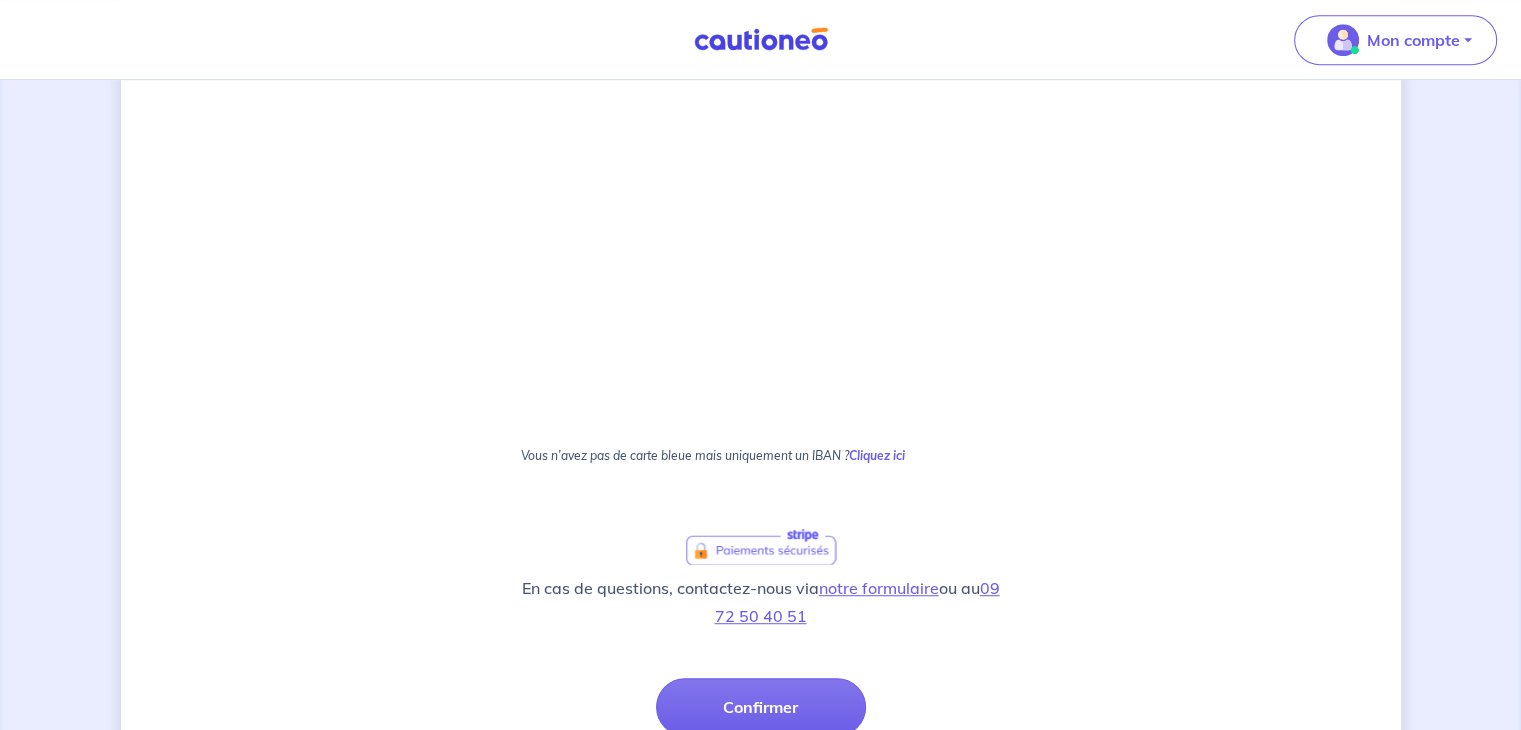 scroll, scrollTop: 1263, scrollLeft: 0, axis: vertical 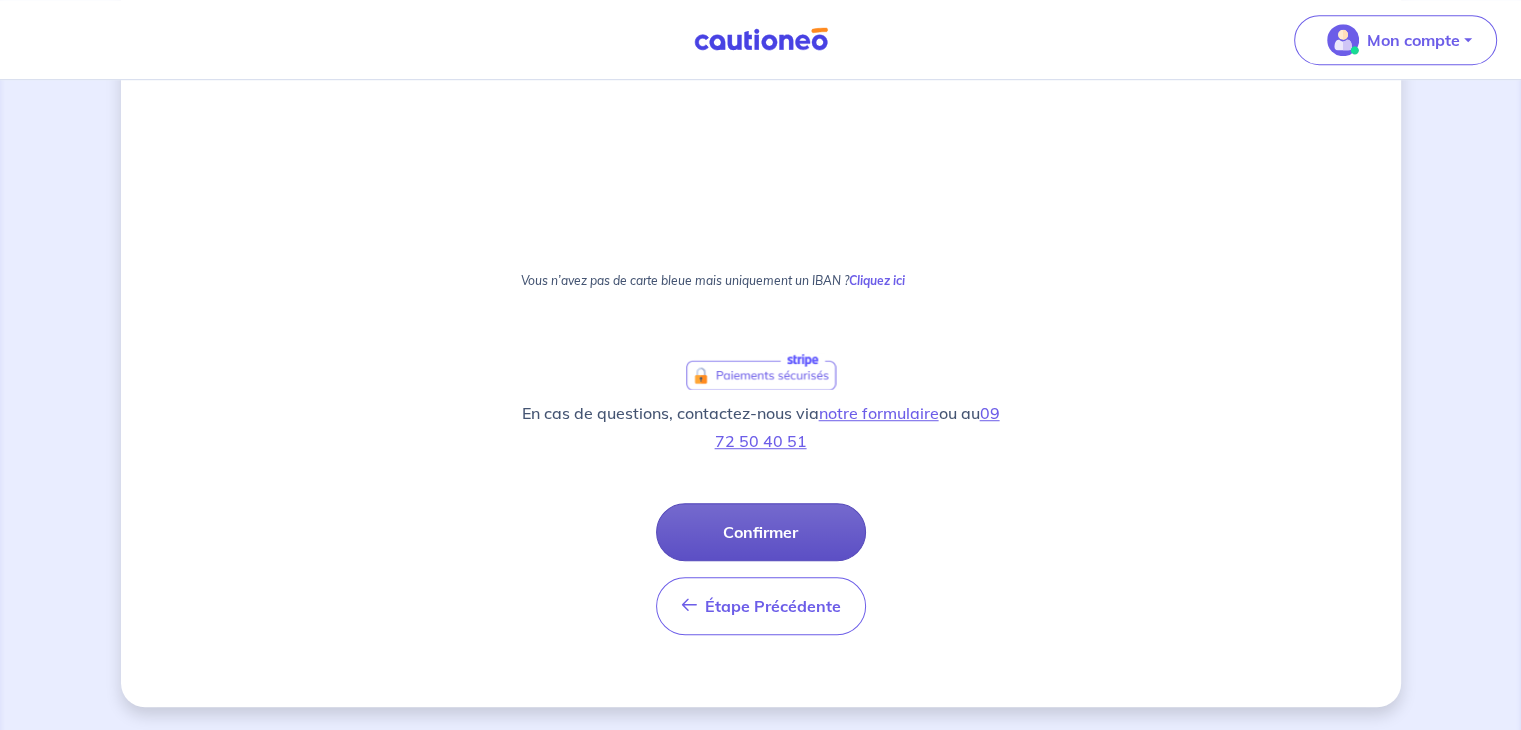 click on "Confirmer" at bounding box center (761, 532) 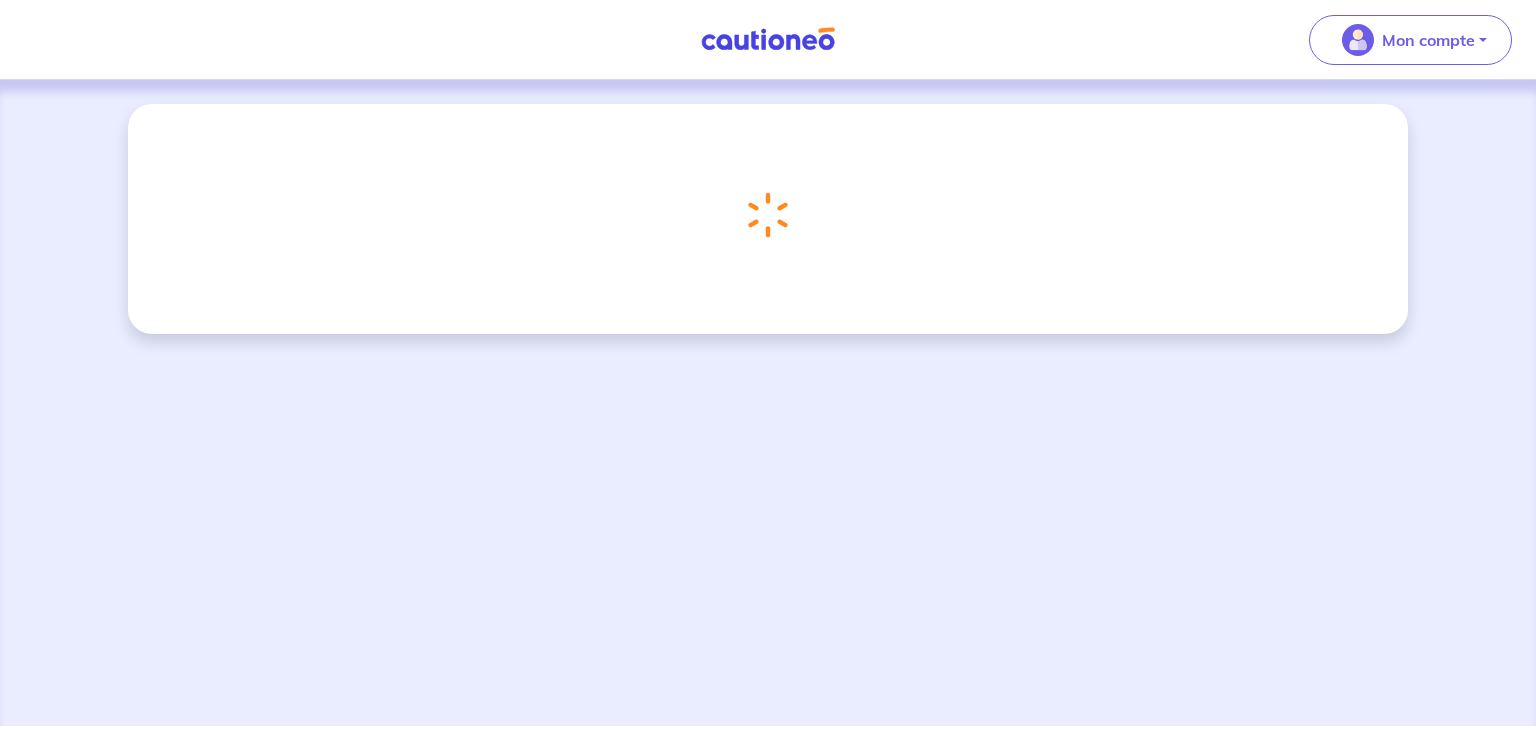 scroll, scrollTop: 0, scrollLeft: 0, axis: both 